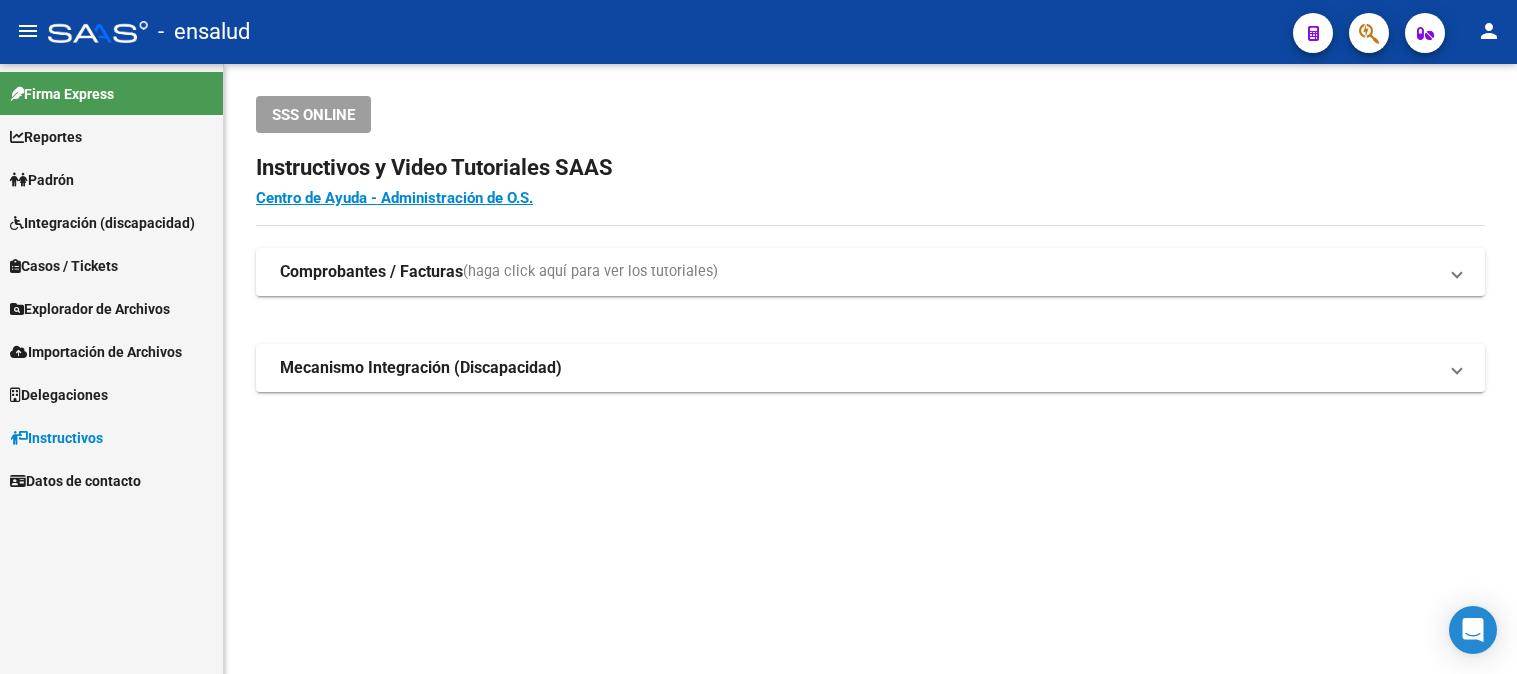 scroll, scrollTop: 0, scrollLeft: 0, axis: both 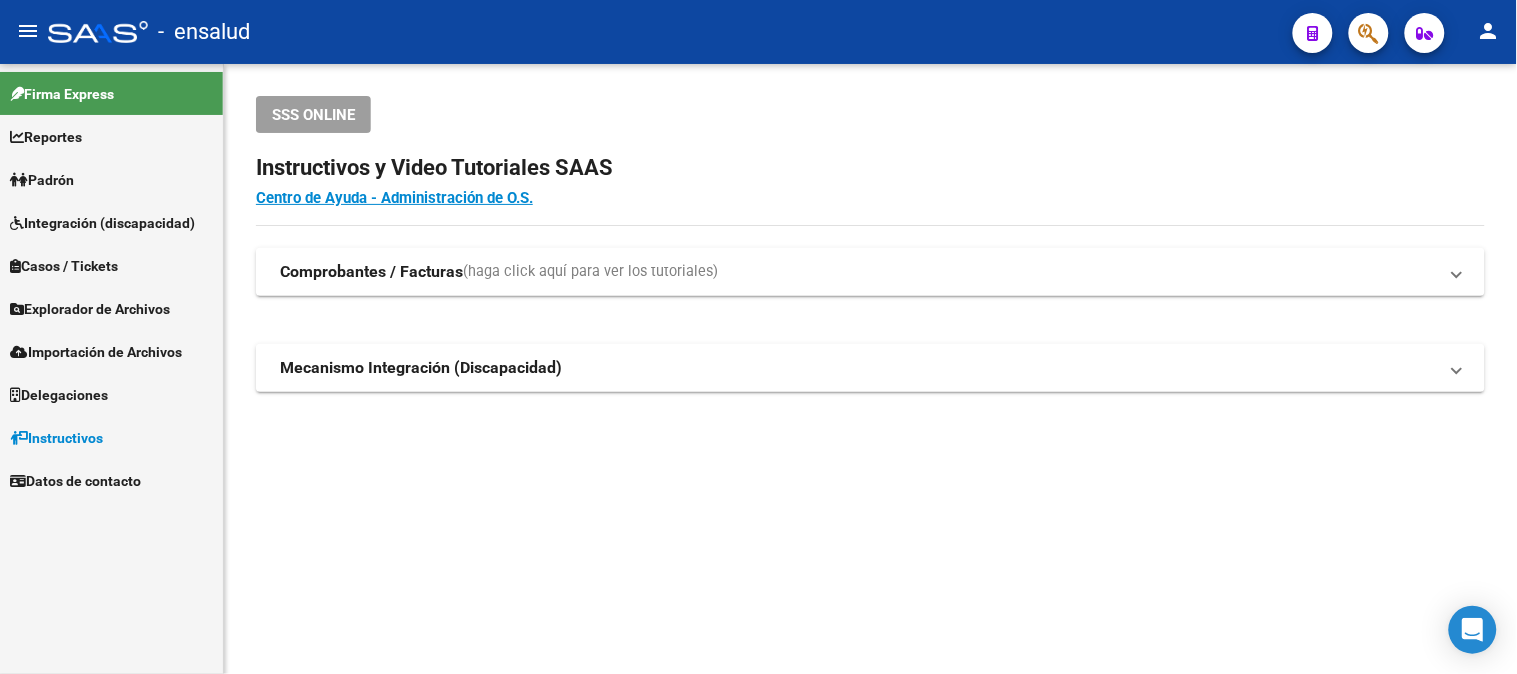 click on "Padrón" at bounding box center (42, 180) 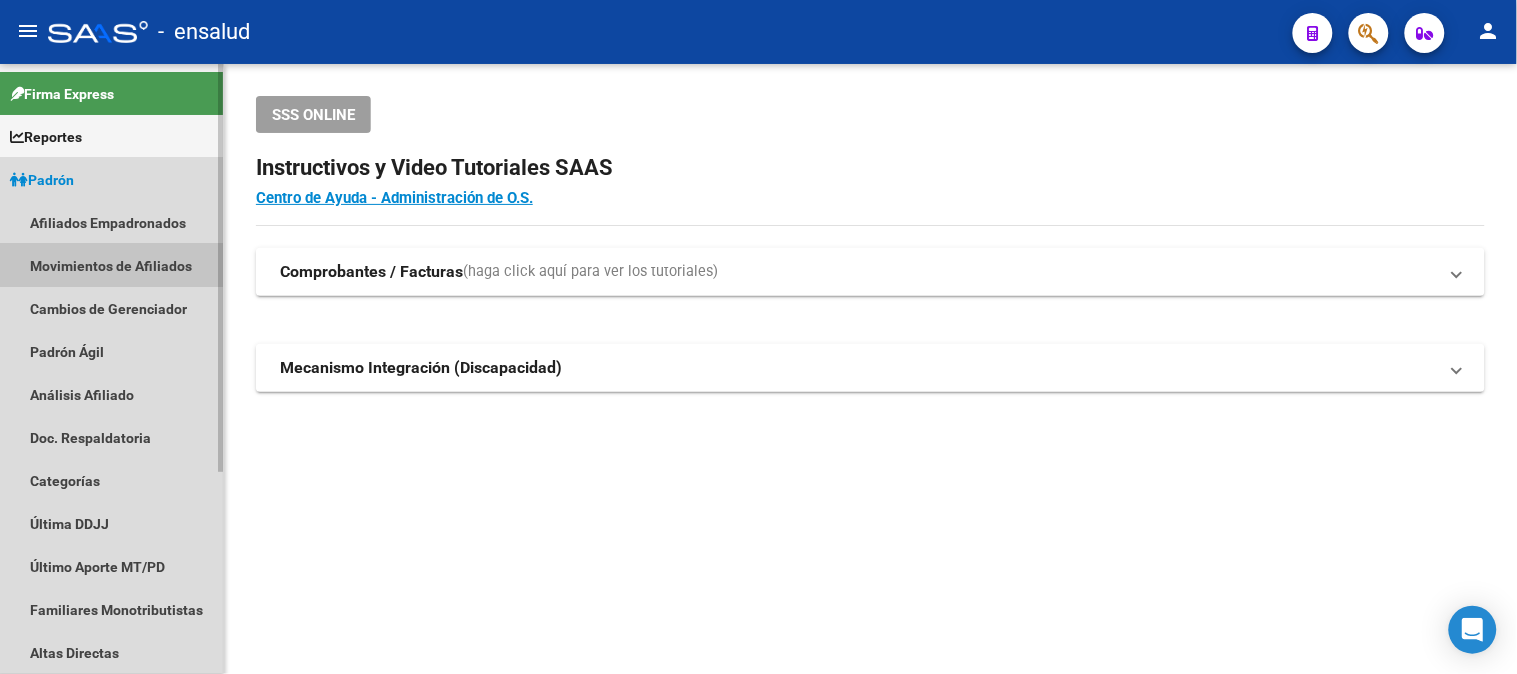 click on "Movimientos de Afiliados" at bounding box center [111, 265] 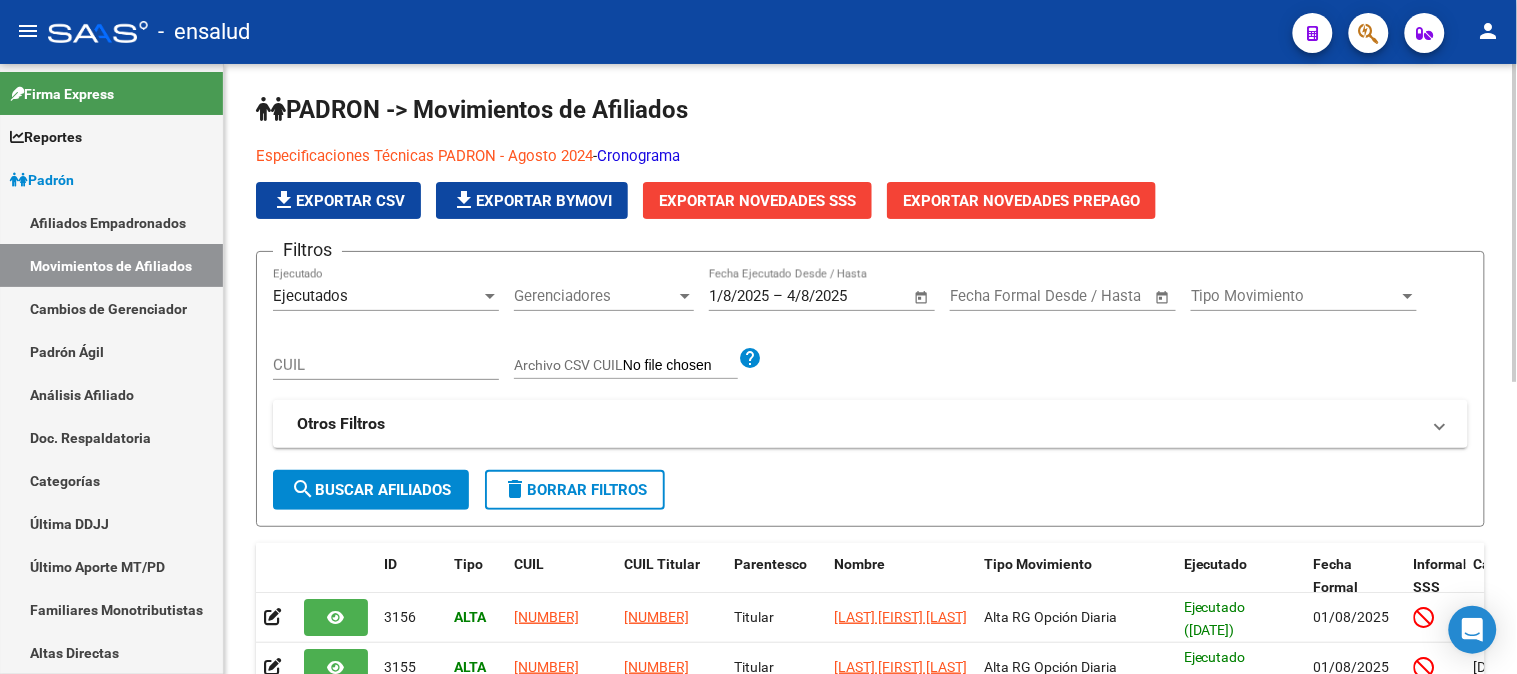 scroll, scrollTop: 0, scrollLeft: 0, axis: both 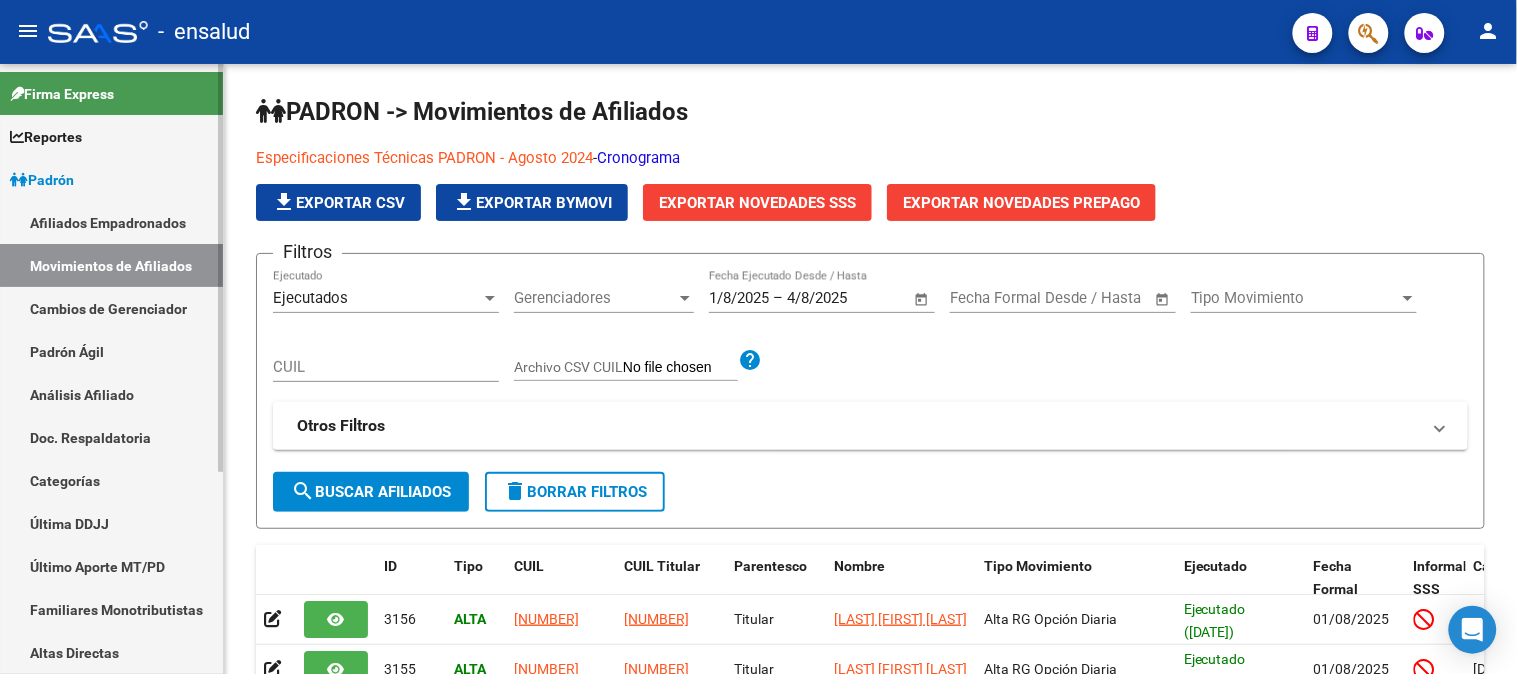 click on "Afiliados Empadronados" at bounding box center (111, 222) 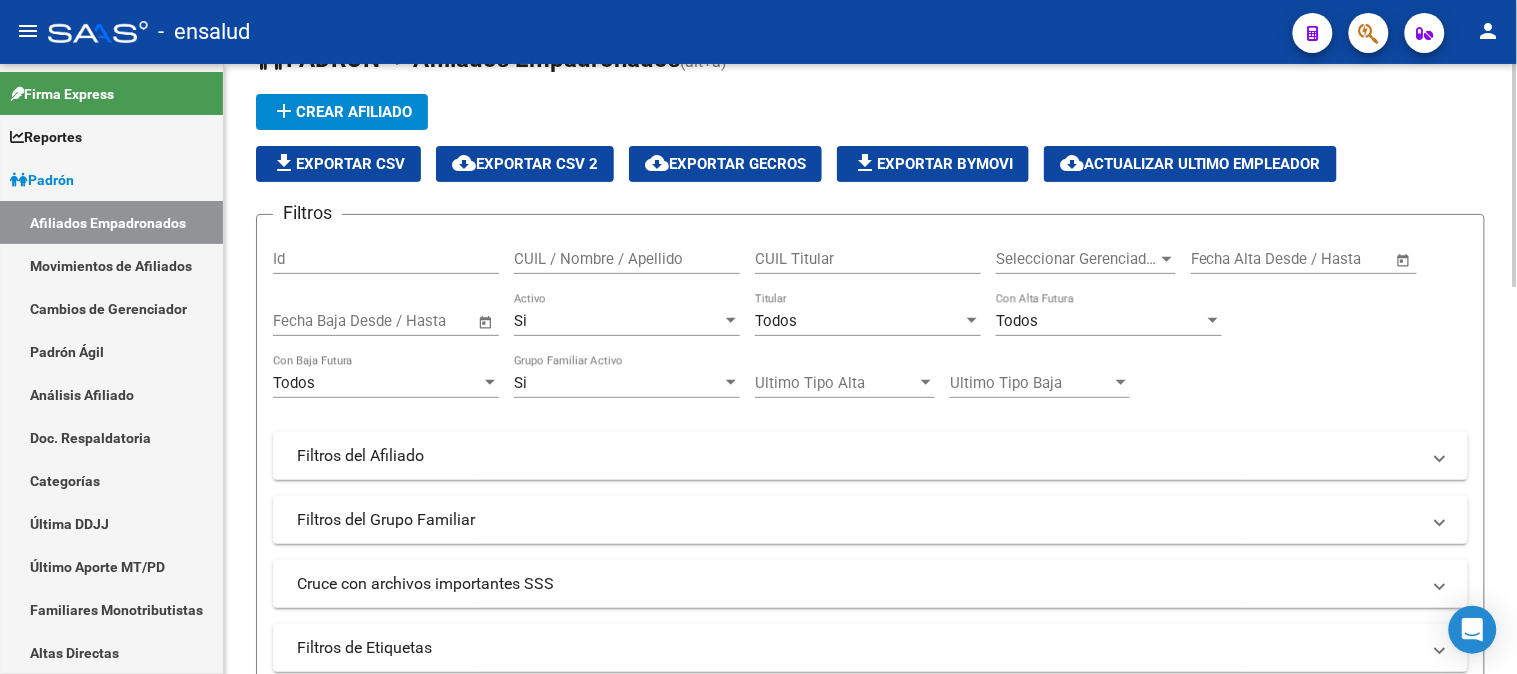 scroll, scrollTop: 0, scrollLeft: 0, axis: both 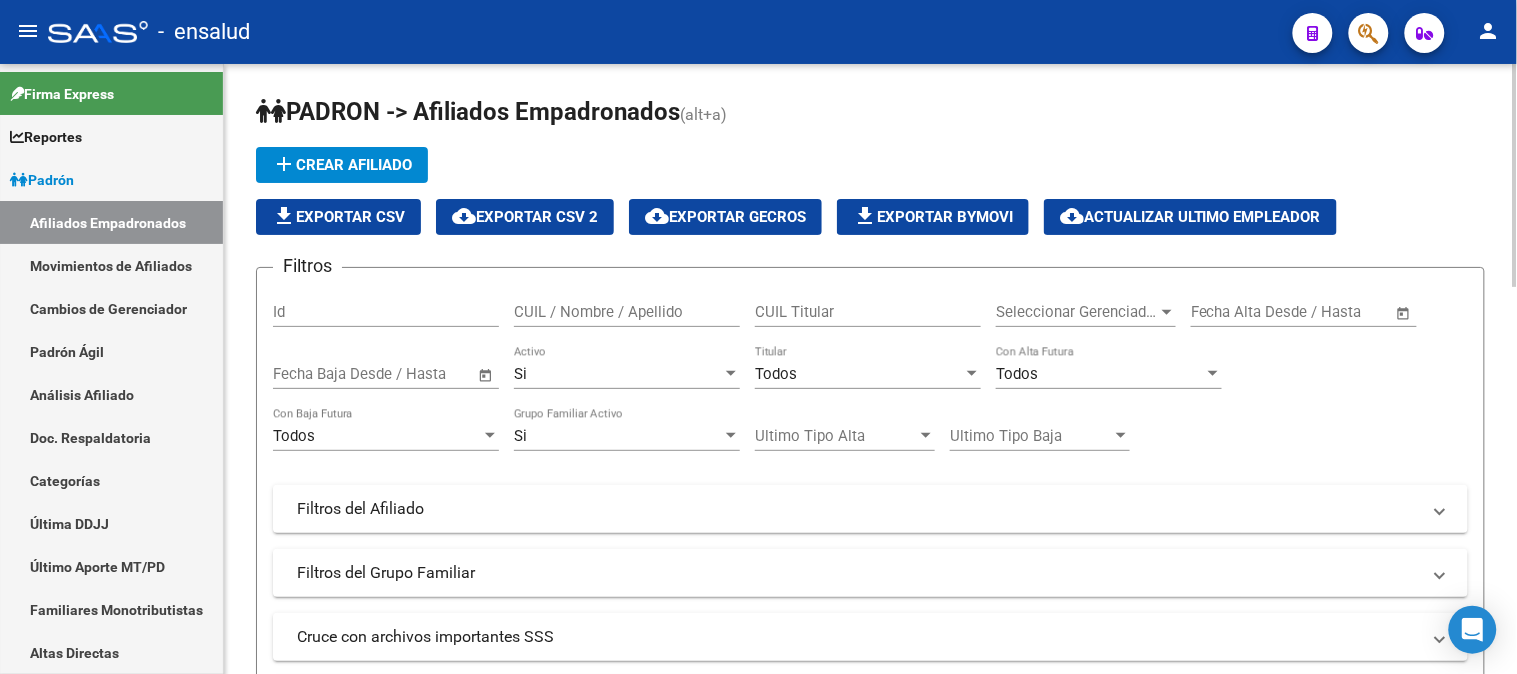 click on "add  Crear Afiliado" 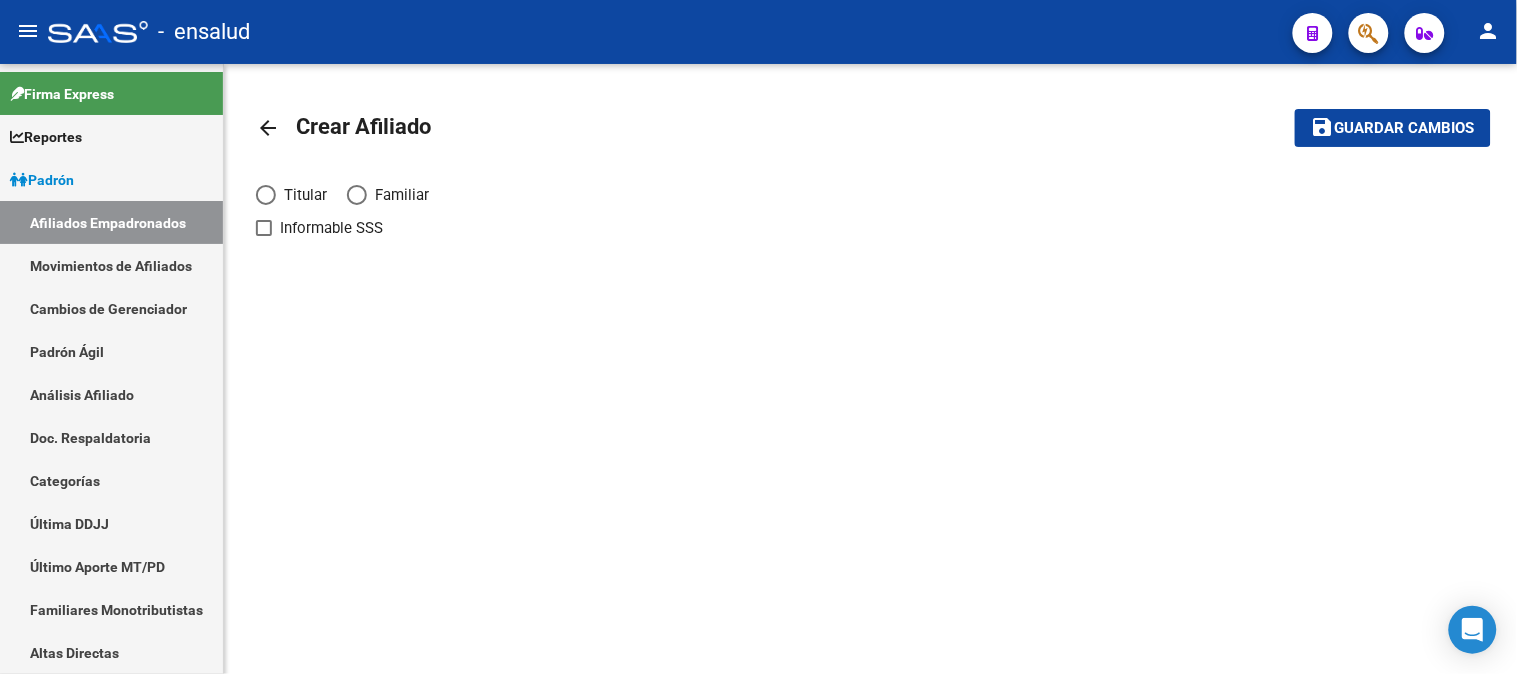 click on "arrow_back" 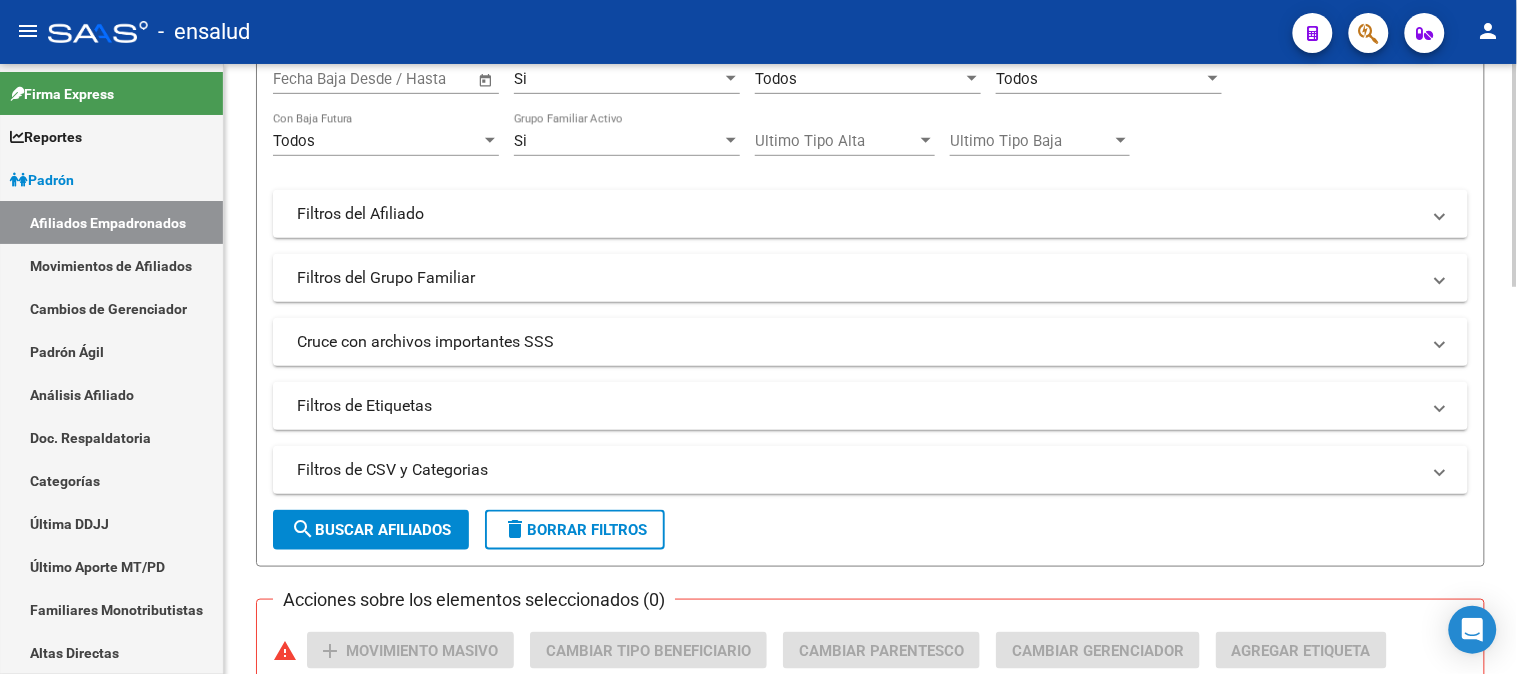 scroll, scrollTop: 333, scrollLeft: 0, axis: vertical 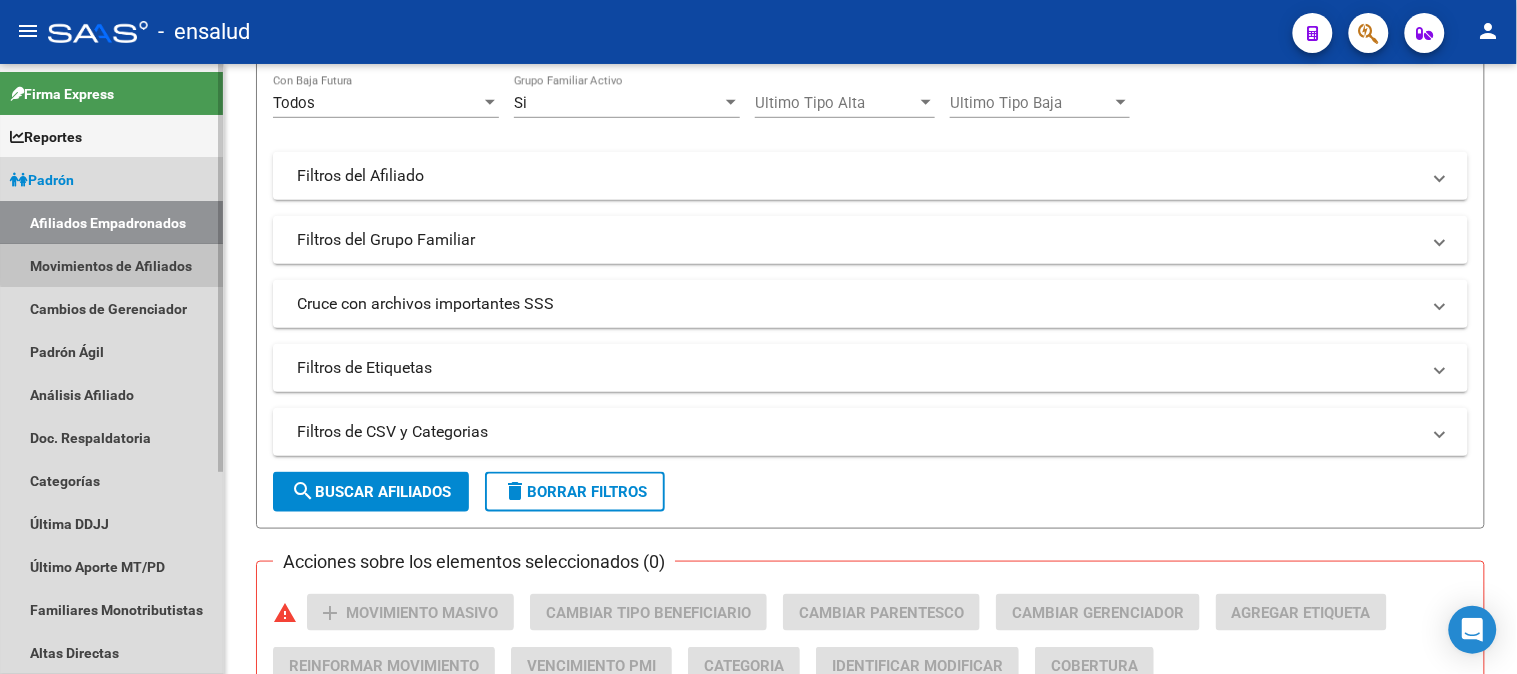 click on "Movimientos de Afiliados" at bounding box center [111, 265] 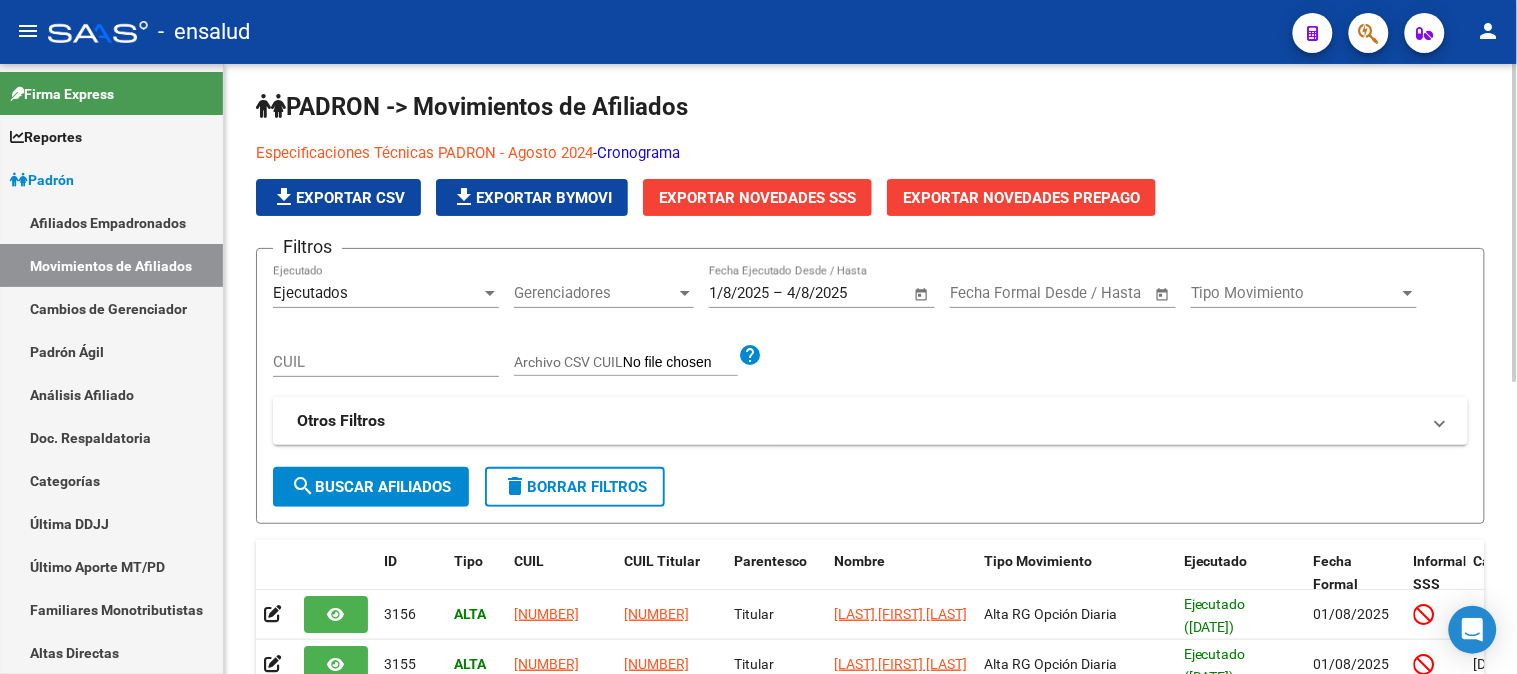 scroll, scrollTop: 0, scrollLeft: 0, axis: both 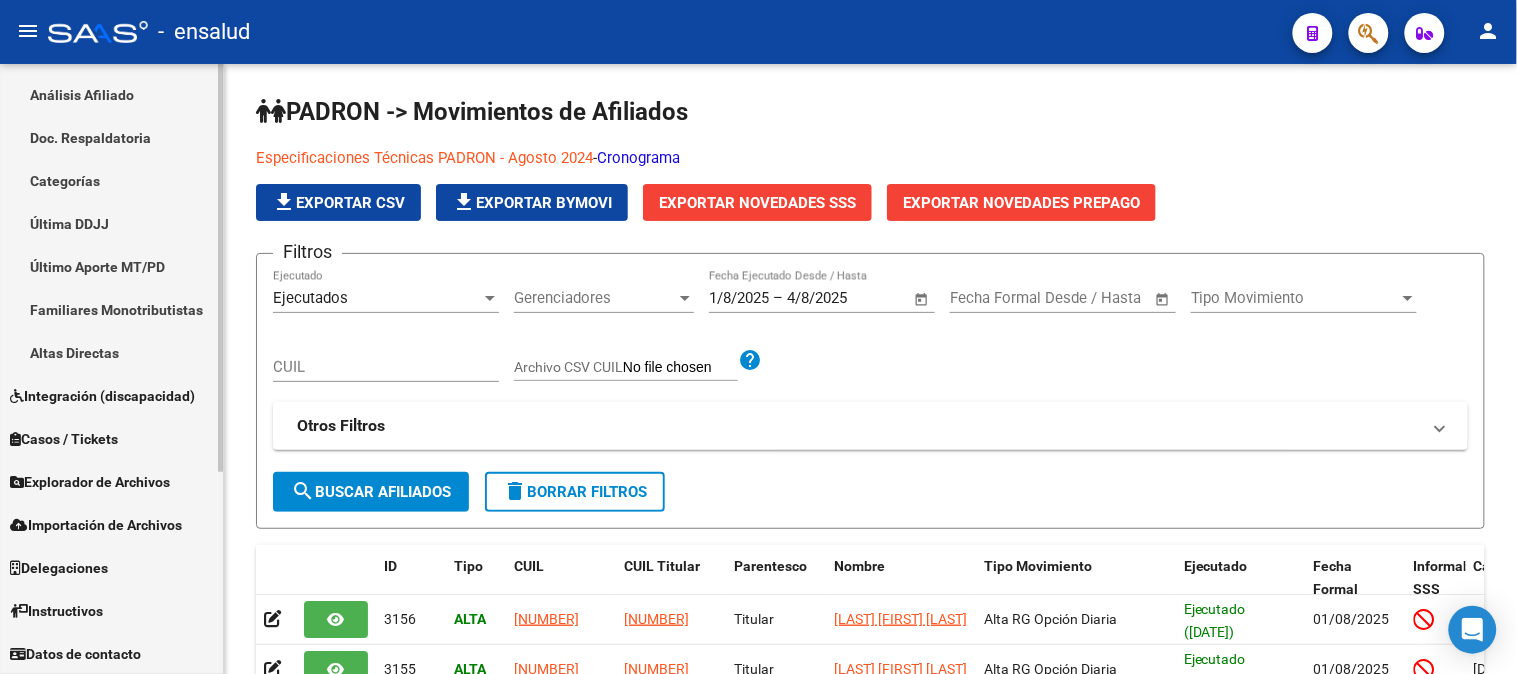 click on "Instructivos" at bounding box center (111, 610) 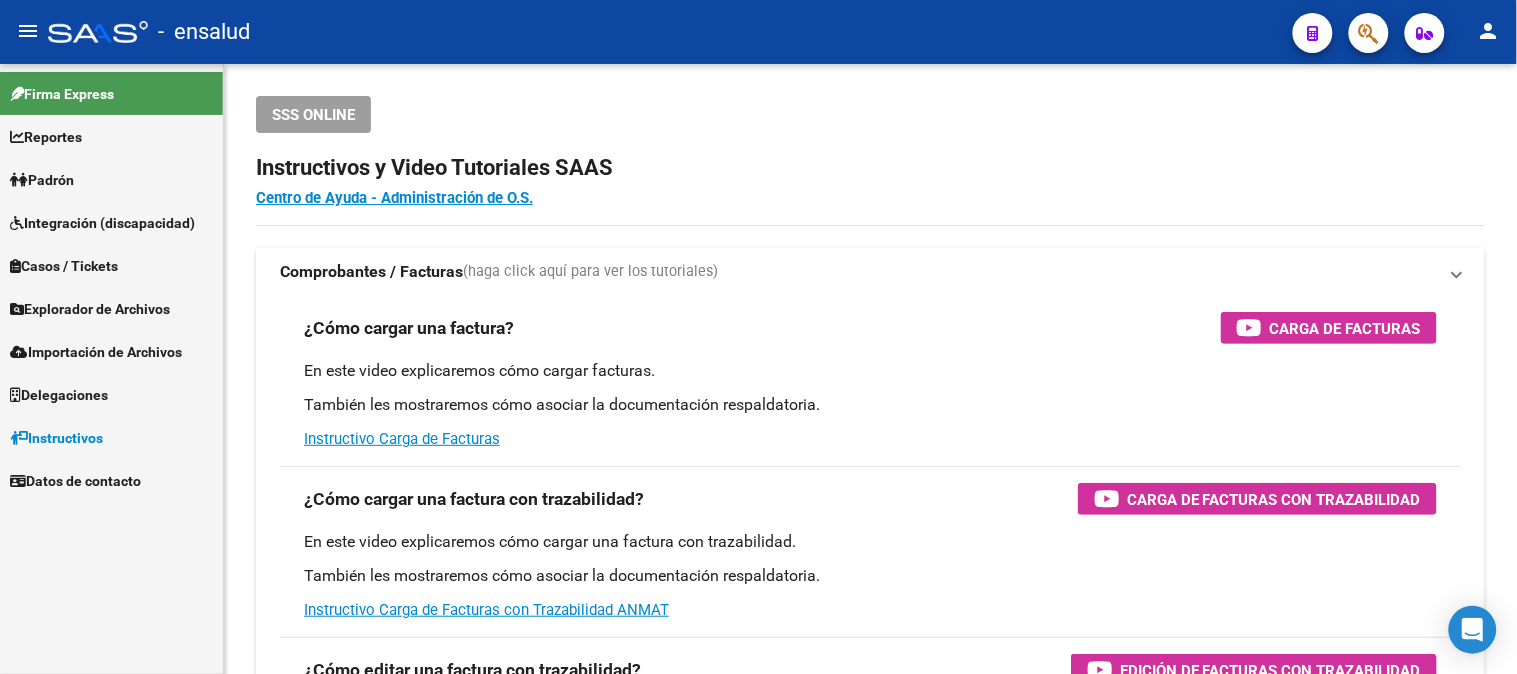 scroll, scrollTop: 0, scrollLeft: 0, axis: both 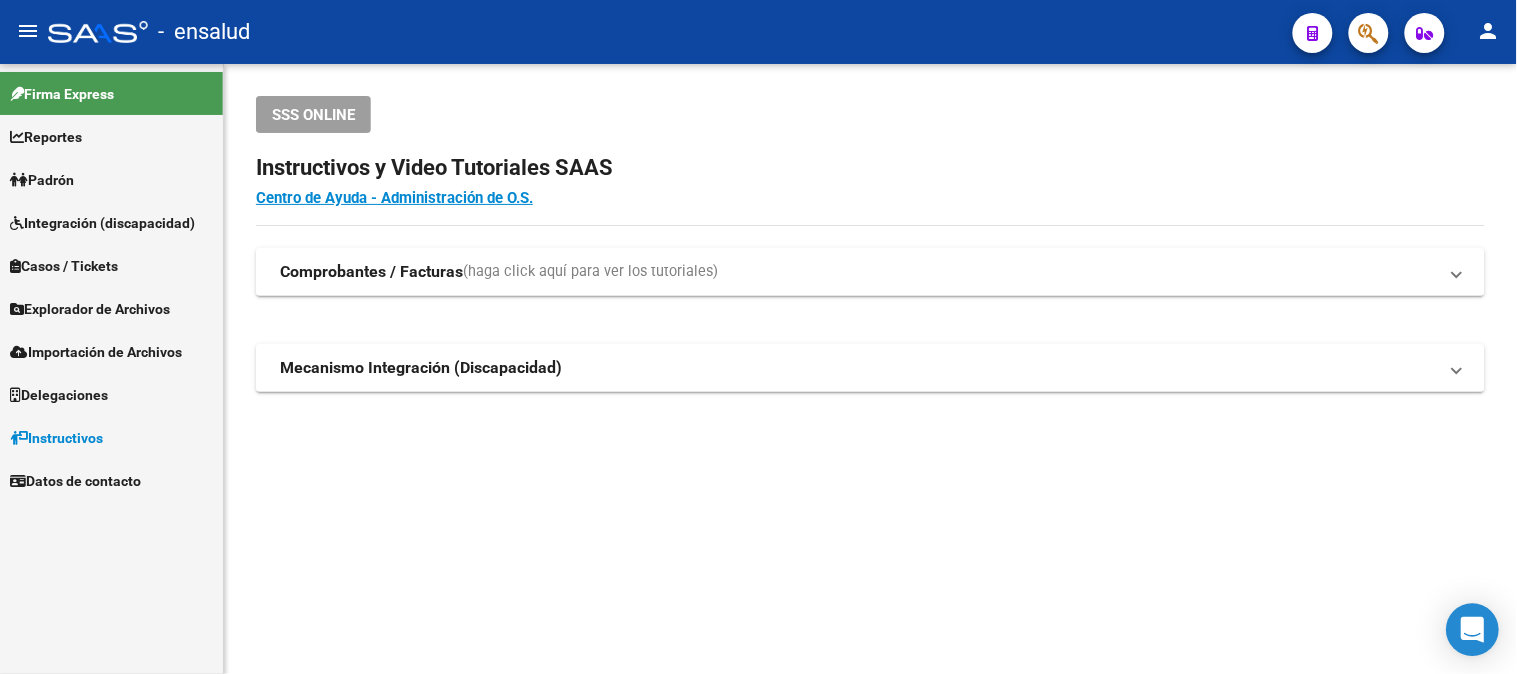 click 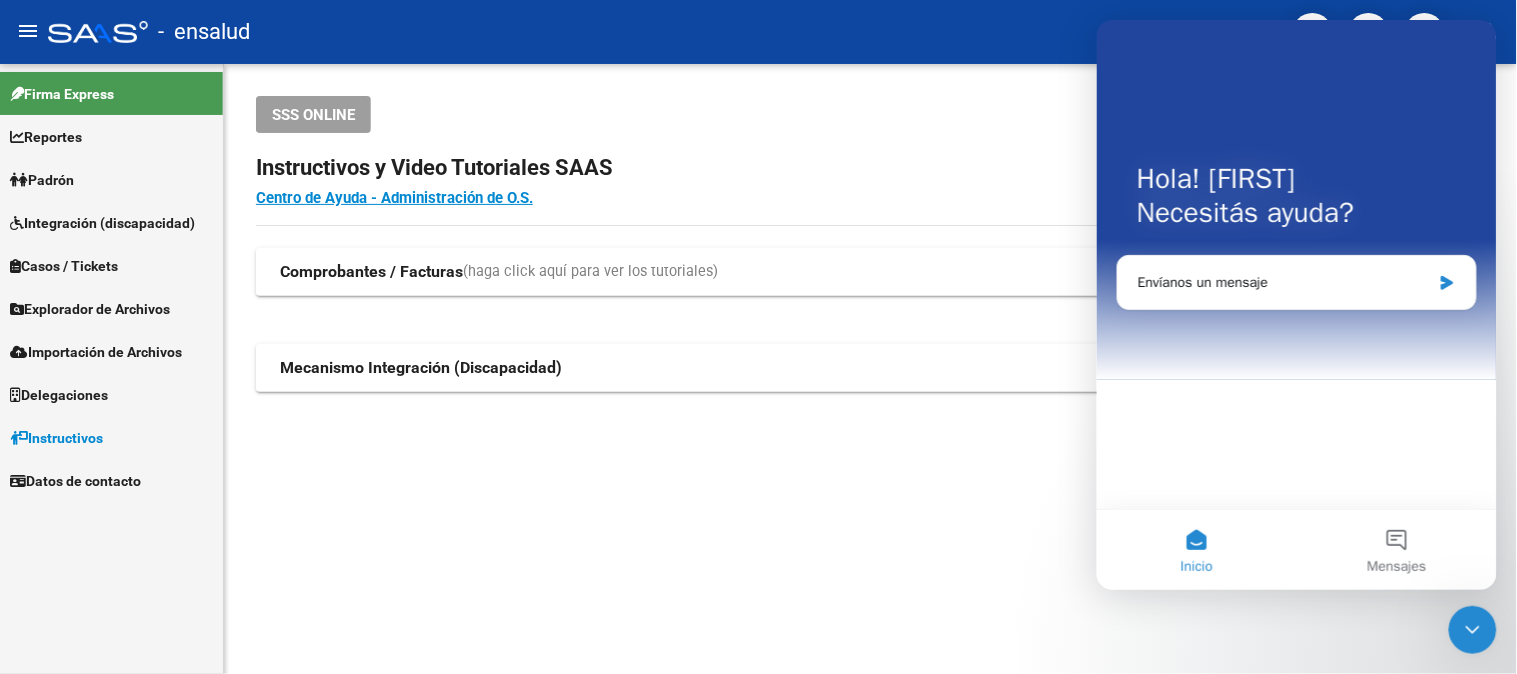 scroll, scrollTop: 0, scrollLeft: 0, axis: both 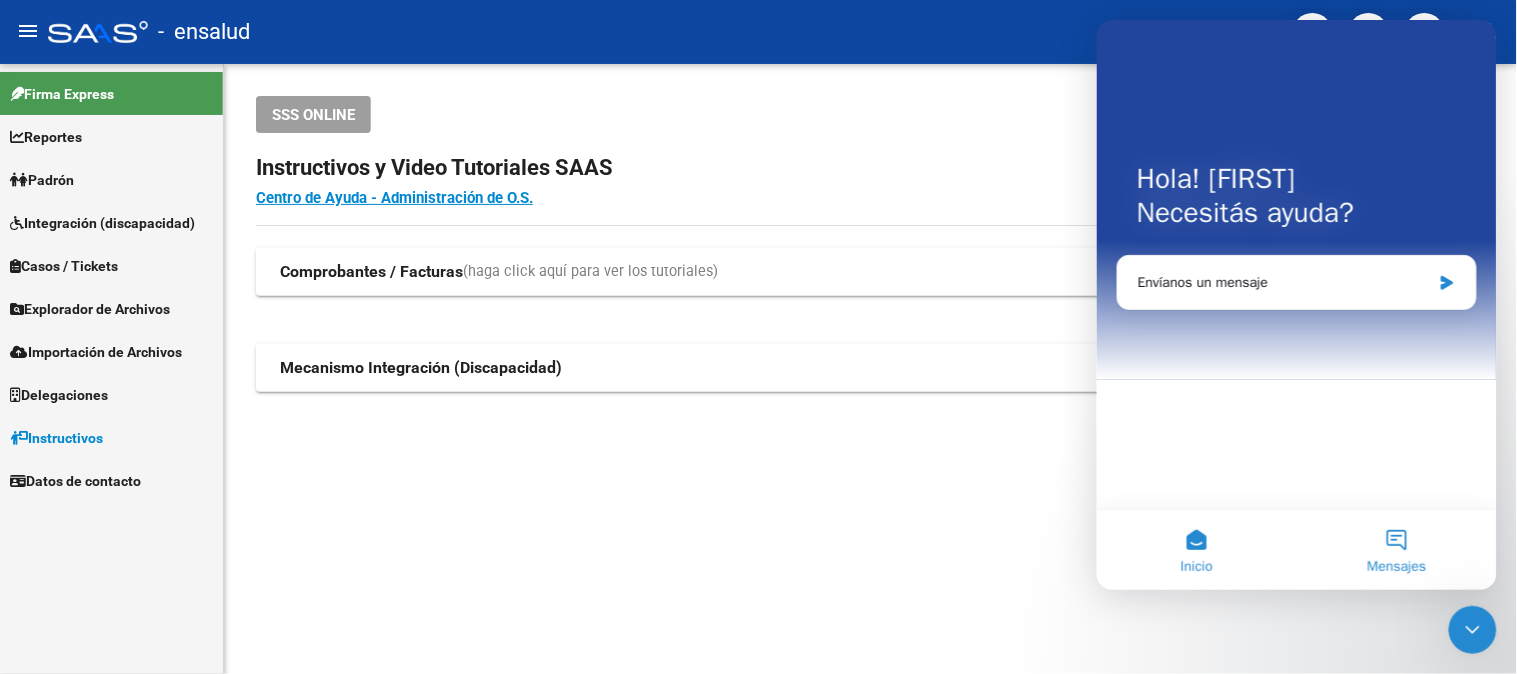click on "Mensajes" at bounding box center [1396, 549] 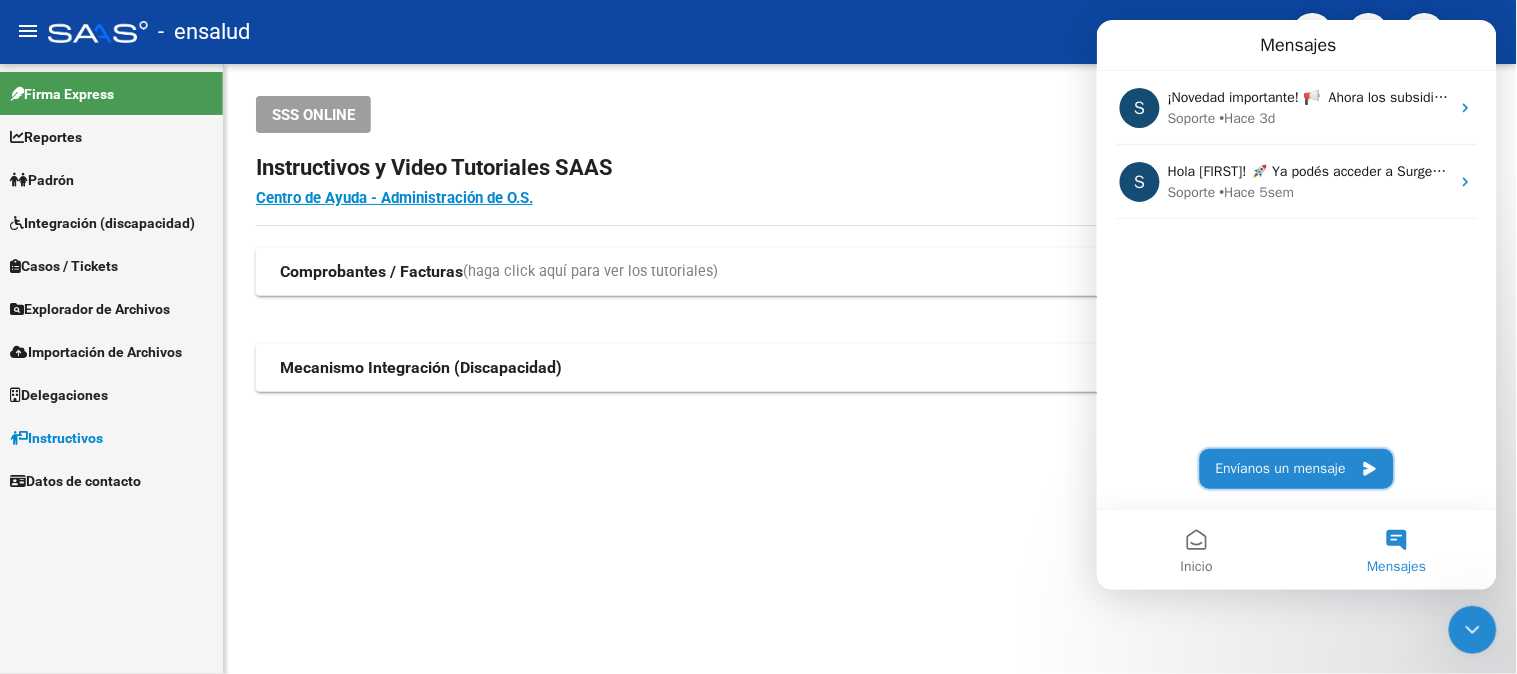 click on "Envíanos un mensaje" at bounding box center [1296, 468] 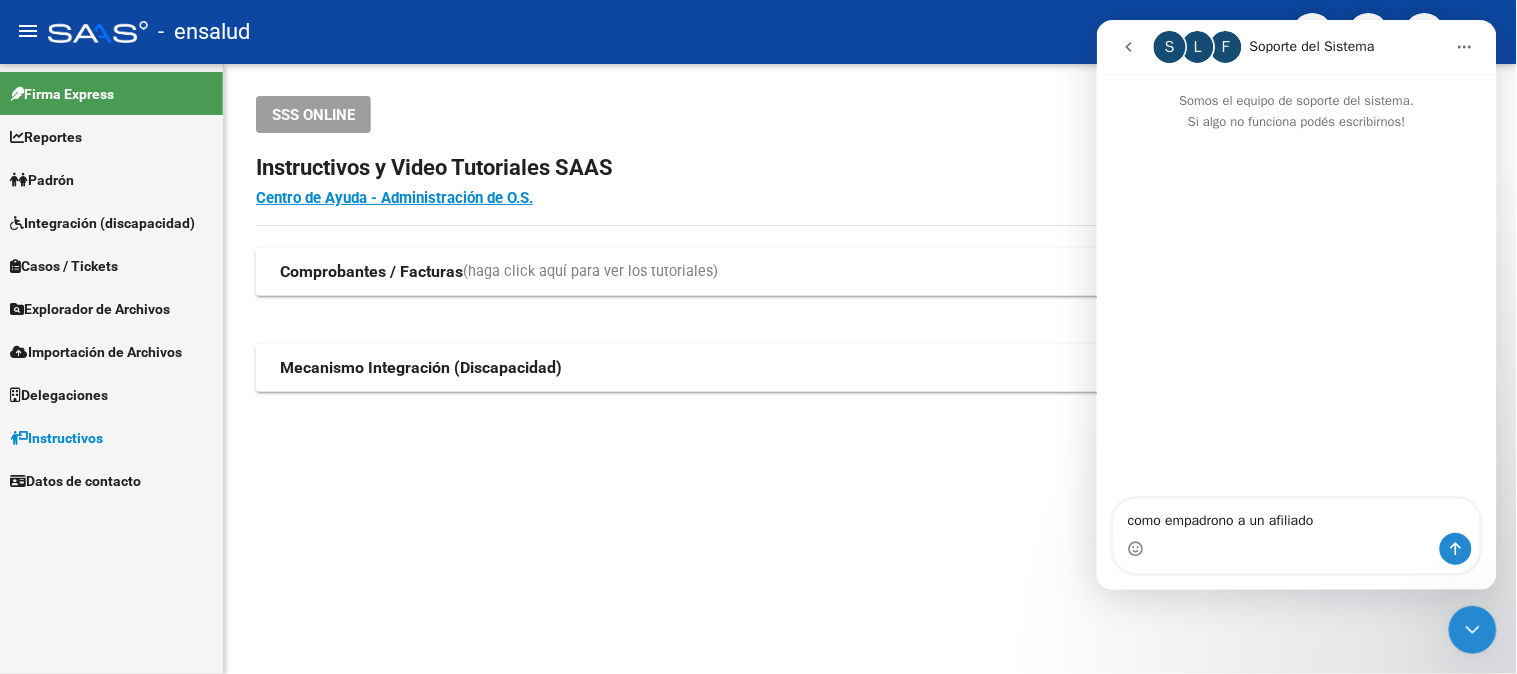 type on "como empadrono a un afiliado?" 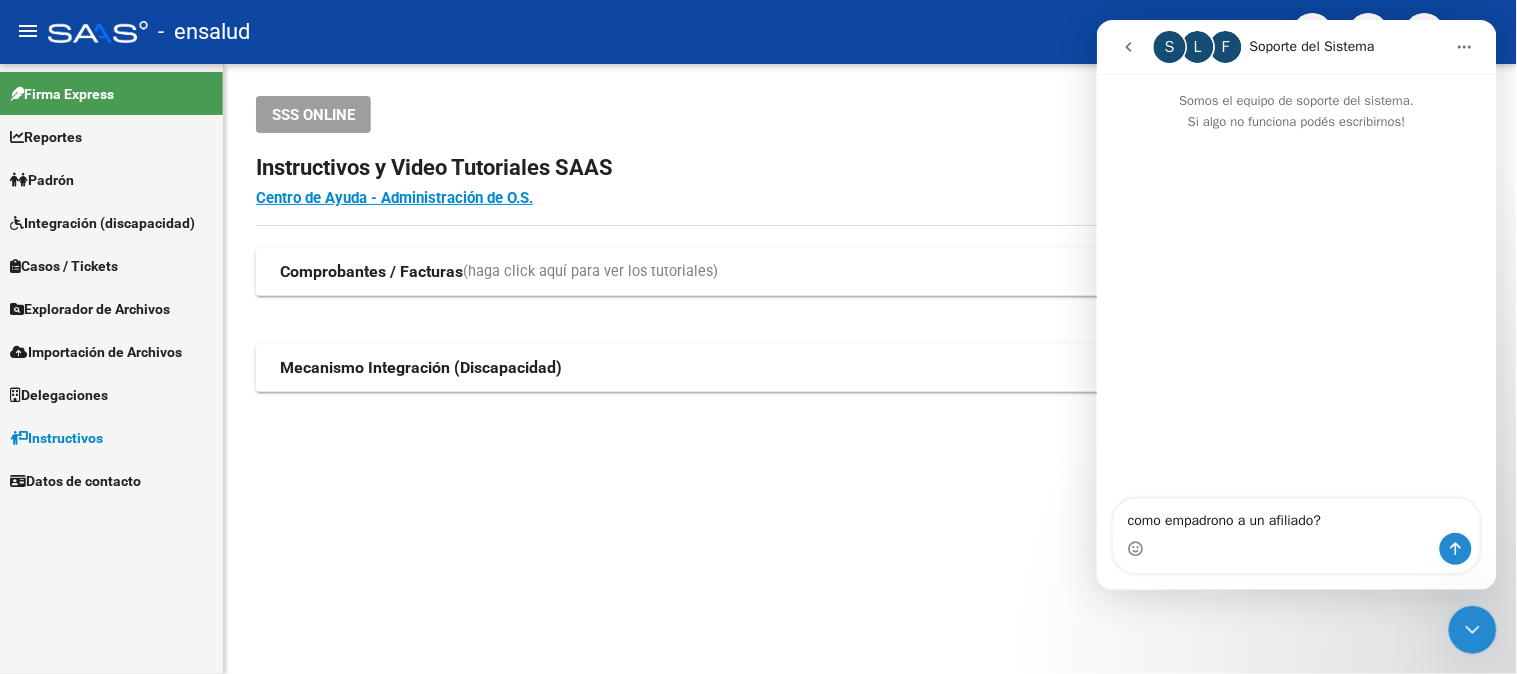 type 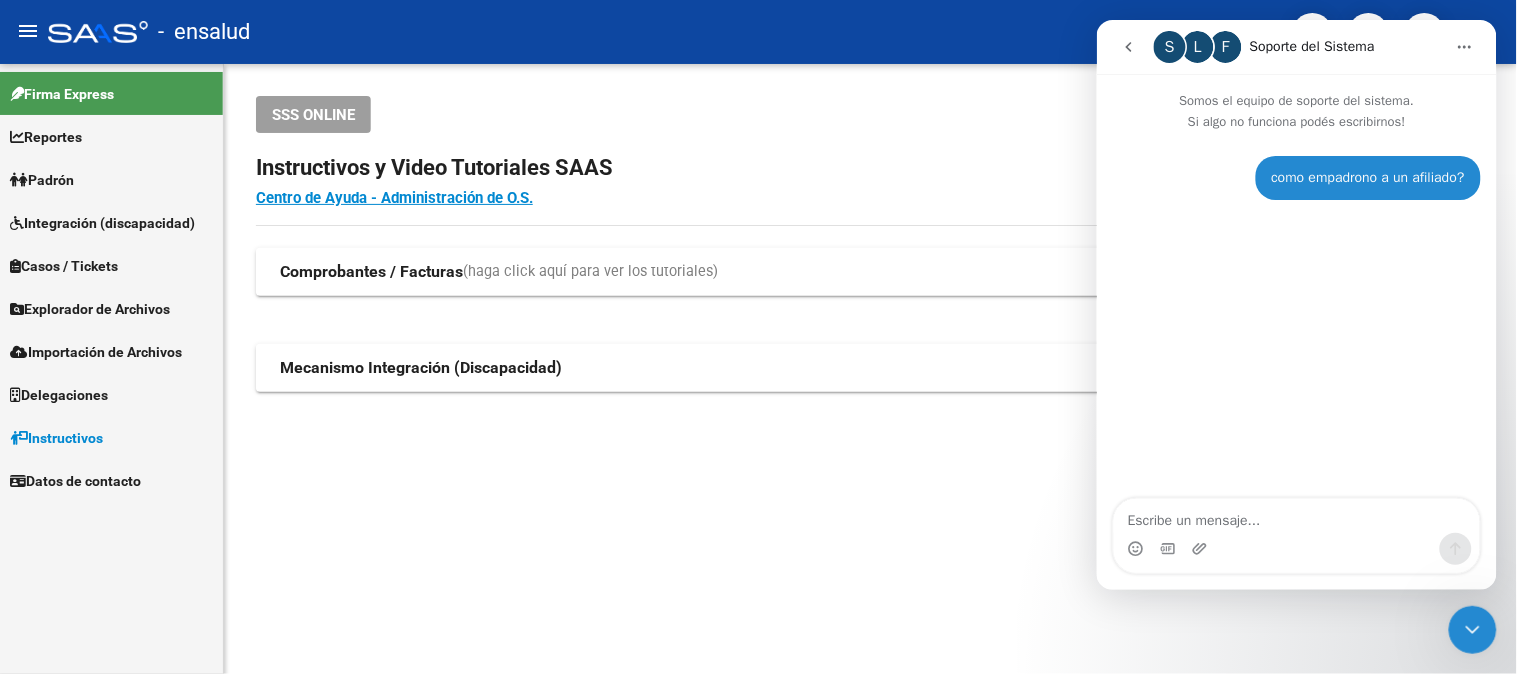 click at bounding box center (1128, 46) 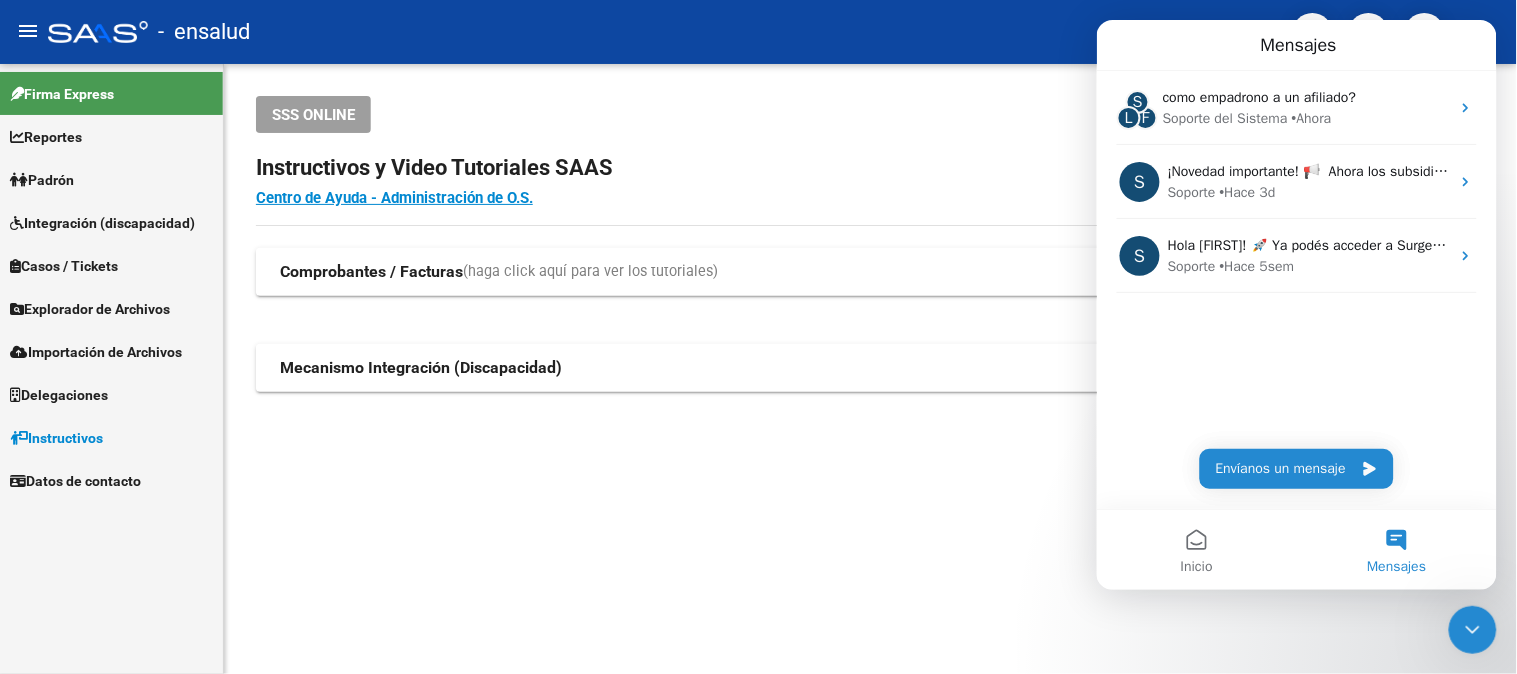 click on "SSS ONLINE Instructivos y Video Tutoriales SAAS Centro de Ayuda - Administración de O.S. Comprobantes / Facturas  (haga click aquí para ver los tutoriales) ¿Cómo cargar una factura?    Carga de Facturas En este video explicaremos cómo cargar facturas. También les mostraremos cómo asociar la documentación respaldatoria. Instructivo Carga de Facturas ¿Cómo cargar una factura con trazabilidad?    Carga de Facturas con Trazabilidad En este video explicaremos cómo cargar una factura con trazabilidad. También les mostraremos cómo asociar la documentación respaldatoria.  Instructivo Carga de Facturas con Trazabilidad ANMAT ¿Cómo editar una factura con trazabilidad?    Edición de Facturas con Trazabilidad En este video explicaremos cómo editar una factura que ya habíamos cargado. Les mostraremos cómo asociar la documentación respaldatoria y la trazabilidad. Mecanismo Integración (Discapacidad) Presentación de Legajos y Comprobantes SSS Presentación de legajos y comprobantes" 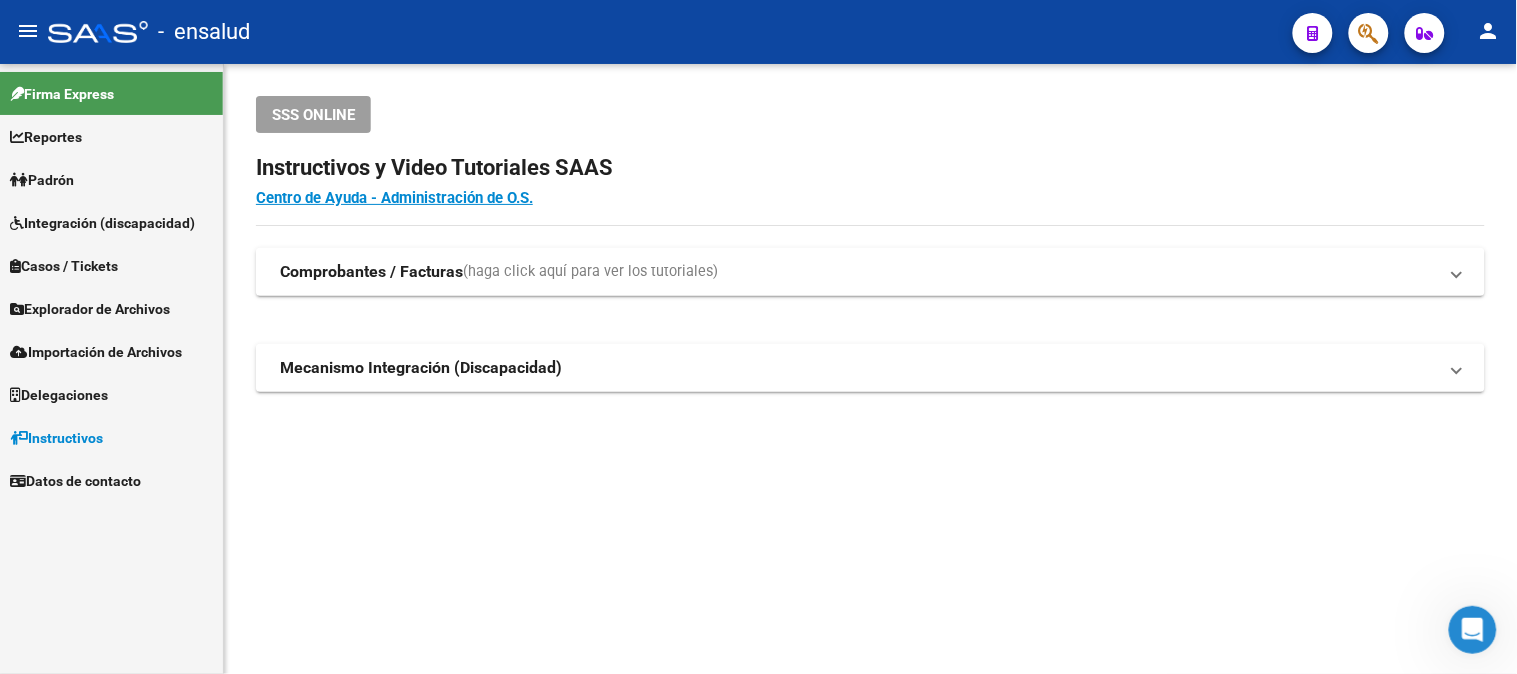 scroll, scrollTop: 0, scrollLeft: 0, axis: both 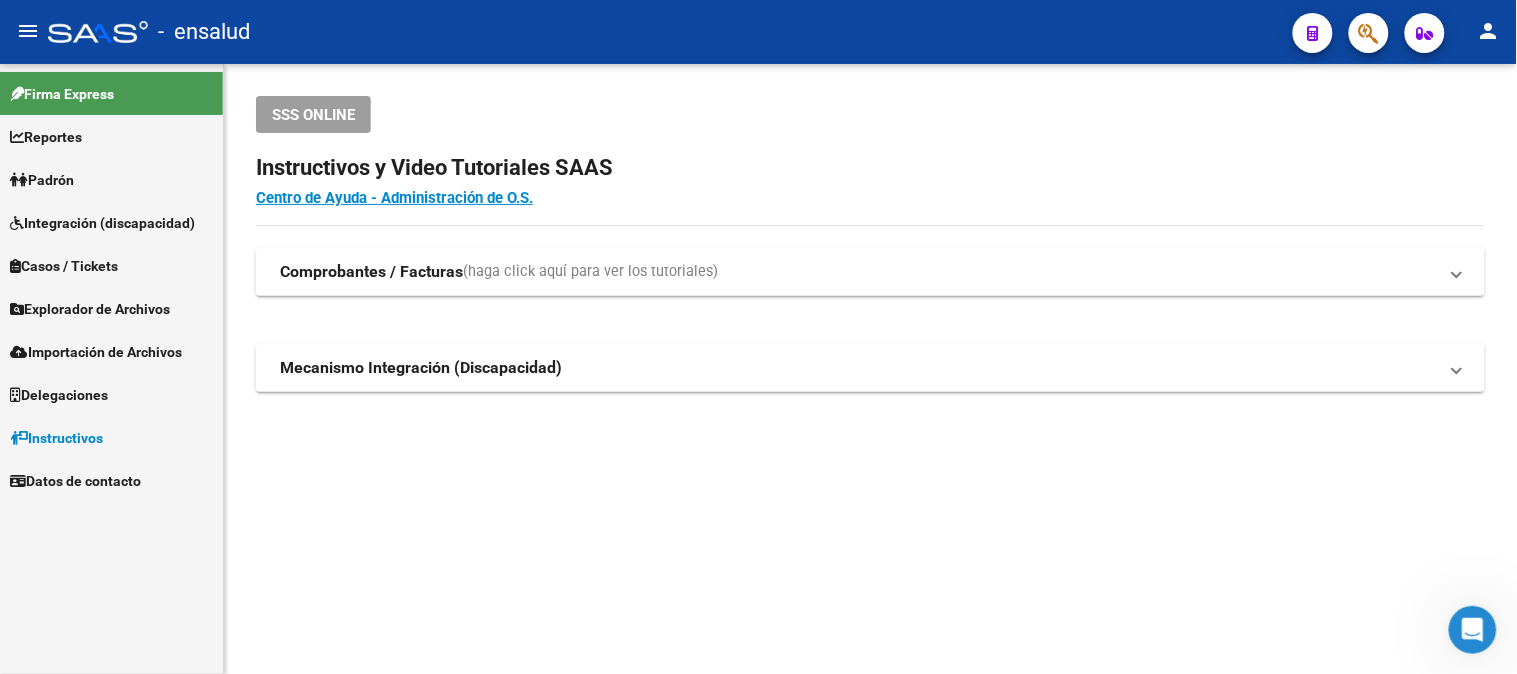 click on "Explorador de Archivos" at bounding box center (90, 309) 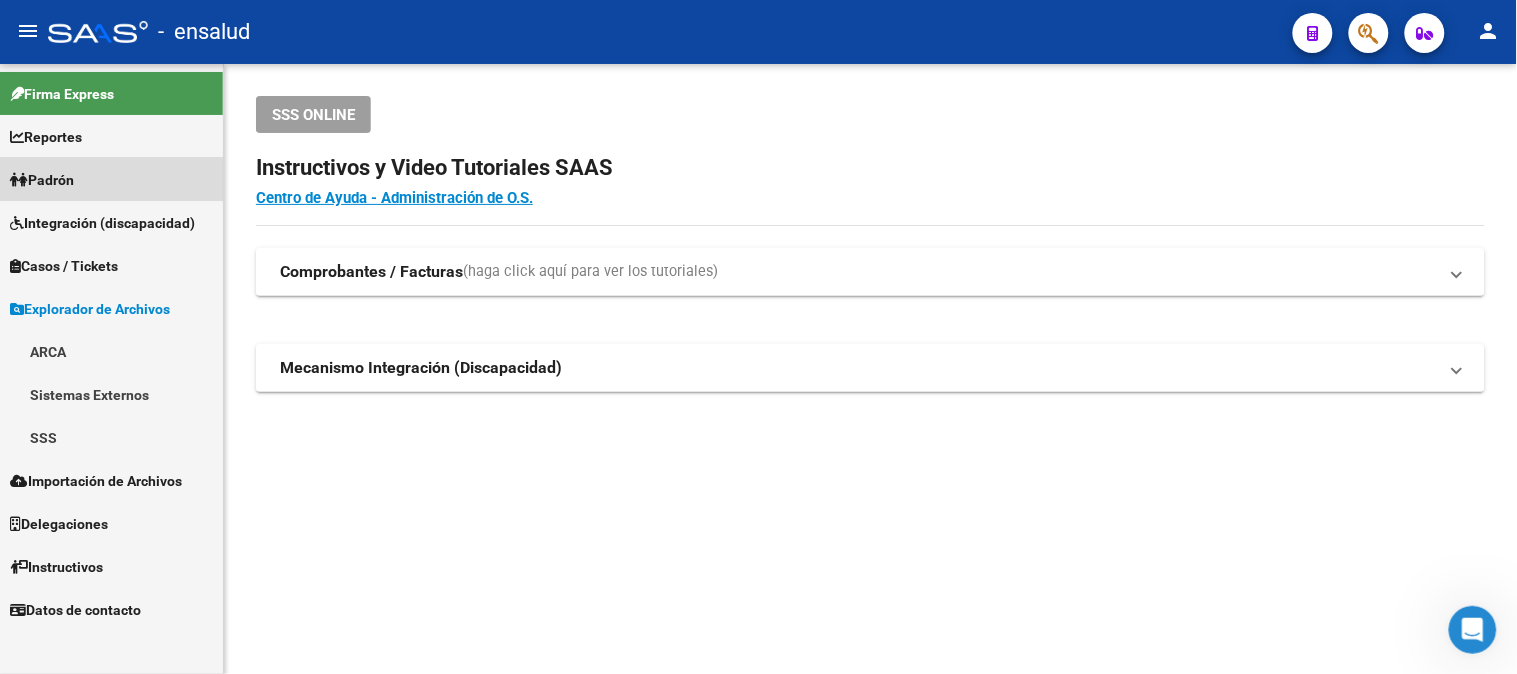 click on "Padrón" at bounding box center [42, 180] 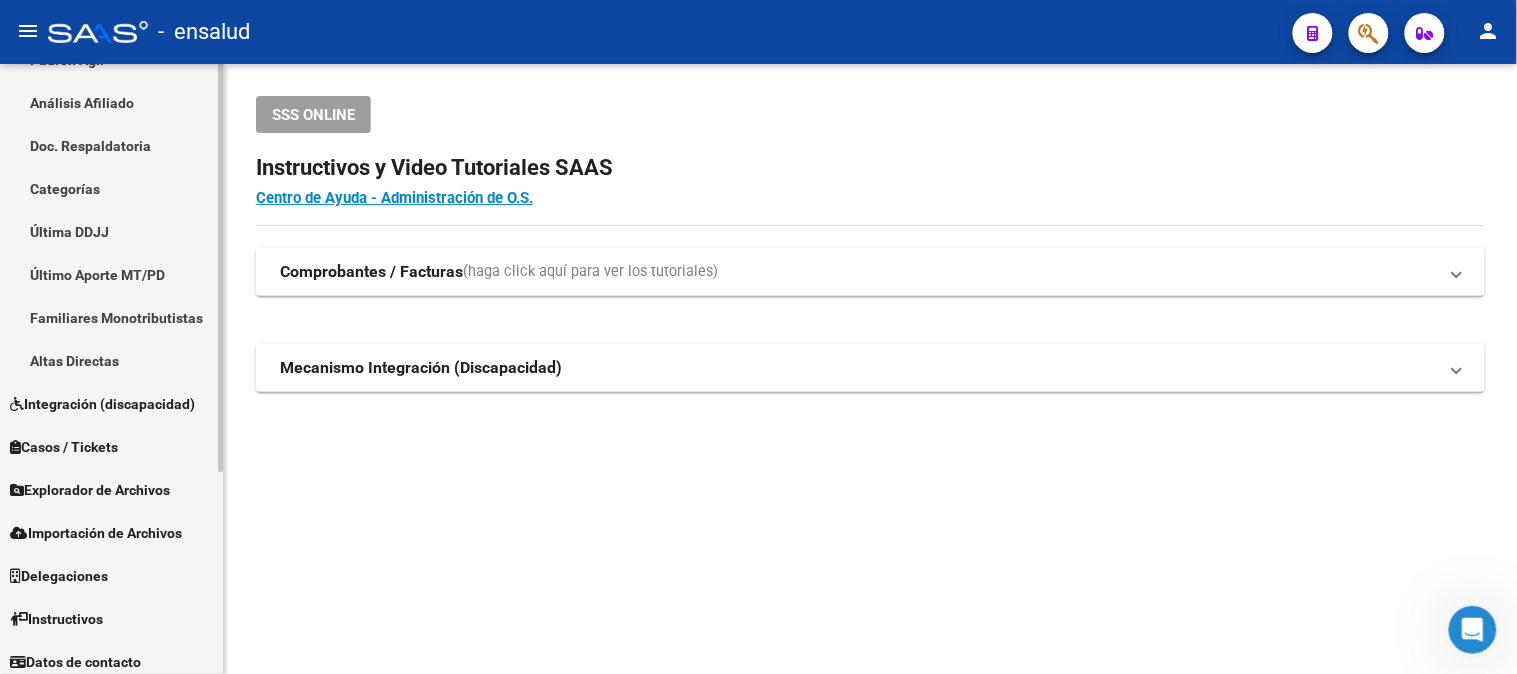 scroll, scrollTop: 300, scrollLeft: 0, axis: vertical 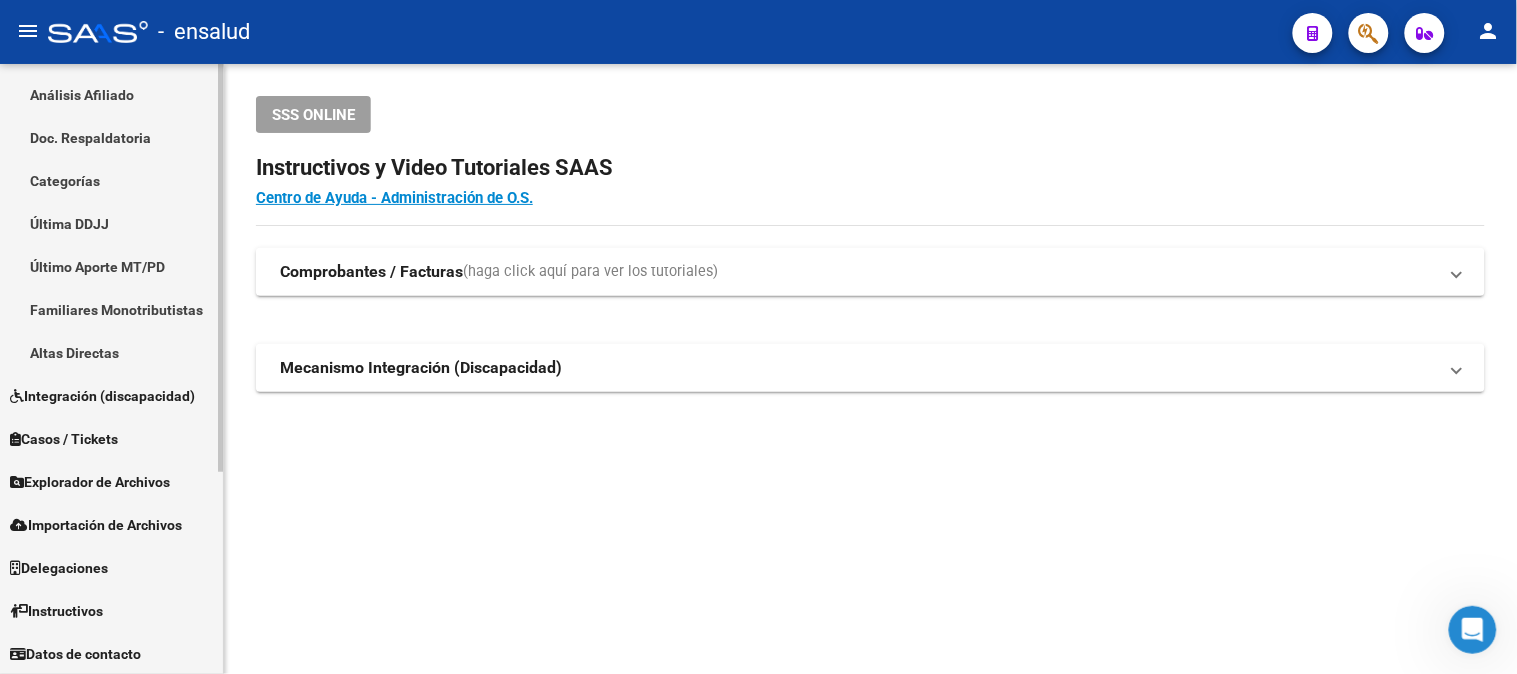 click on "Explorador de Archivos" at bounding box center (90, 482) 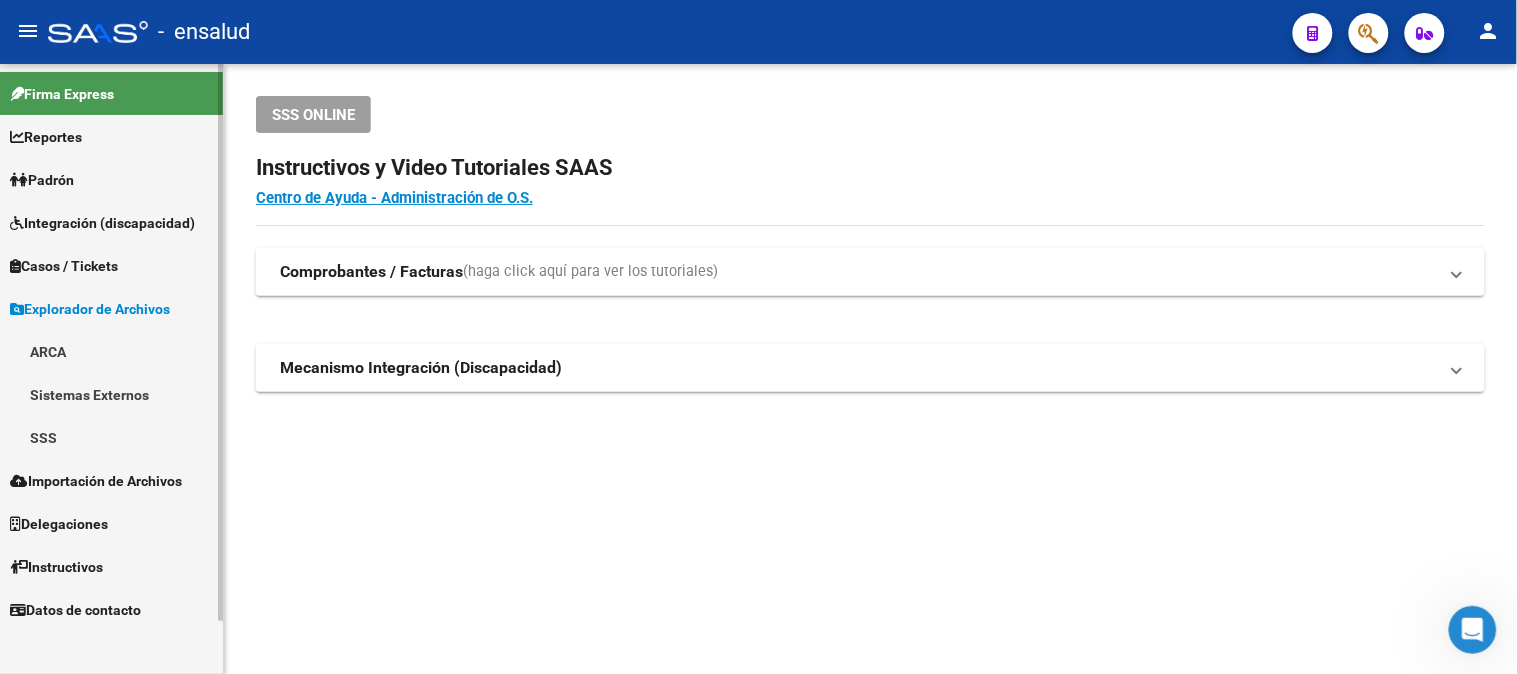 scroll, scrollTop: 0, scrollLeft: 0, axis: both 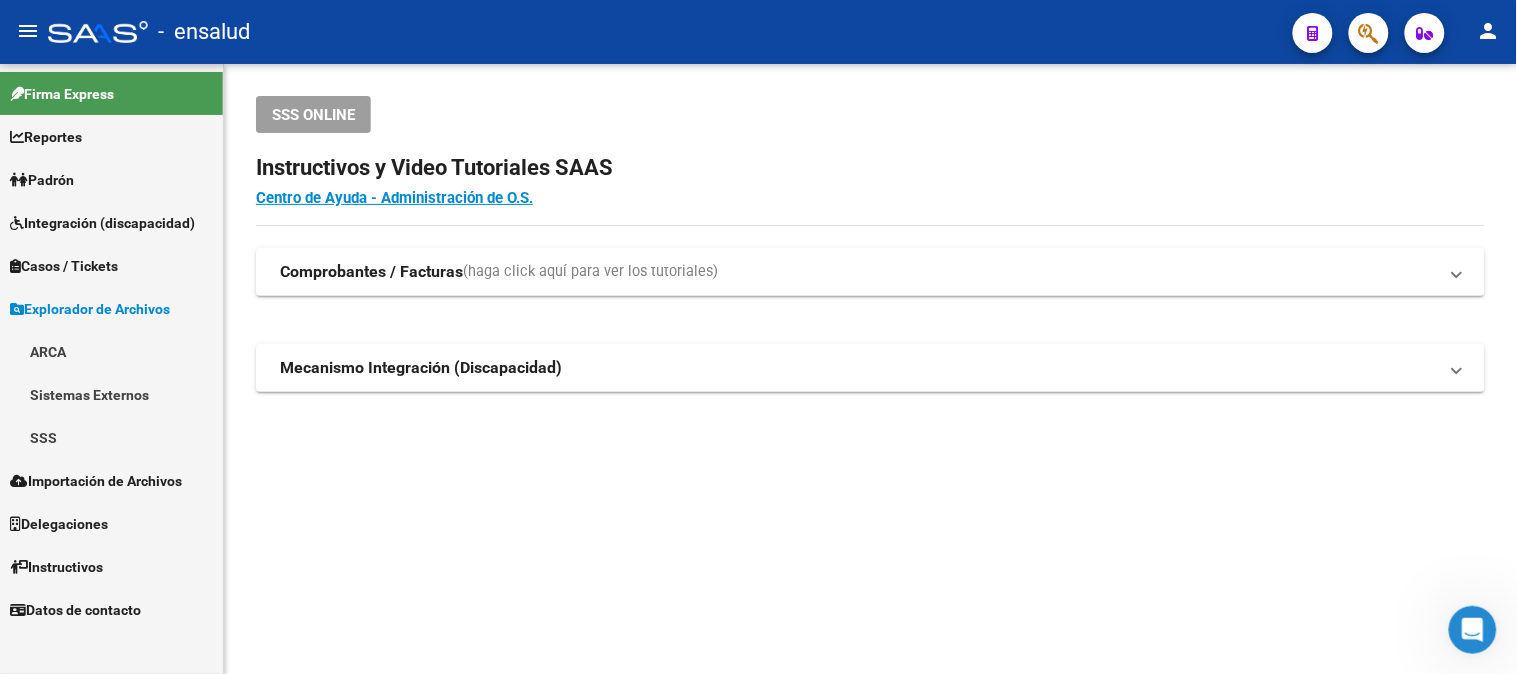 click on "SSS" at bounding box center (111, 437) 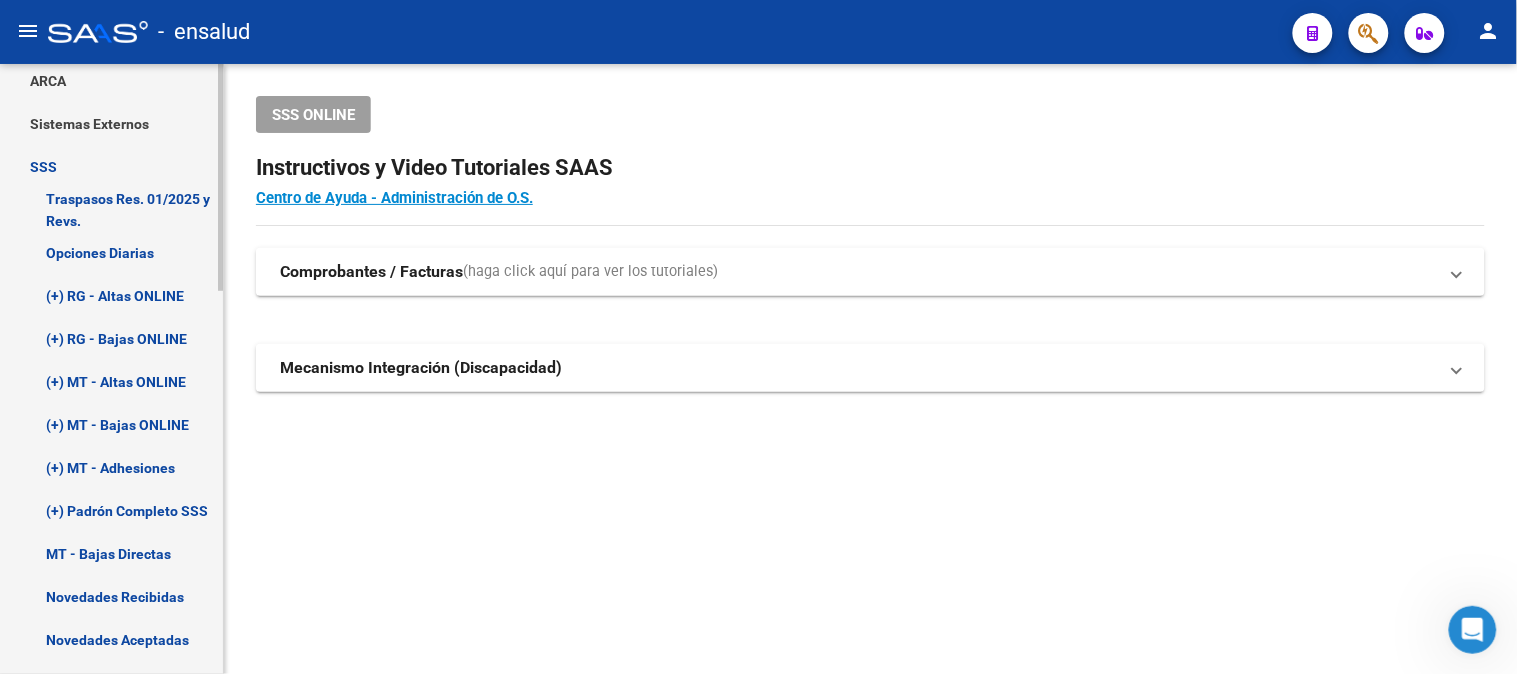 scroll, scrollTop: 222, scrollLeft: 0, axis: vertical 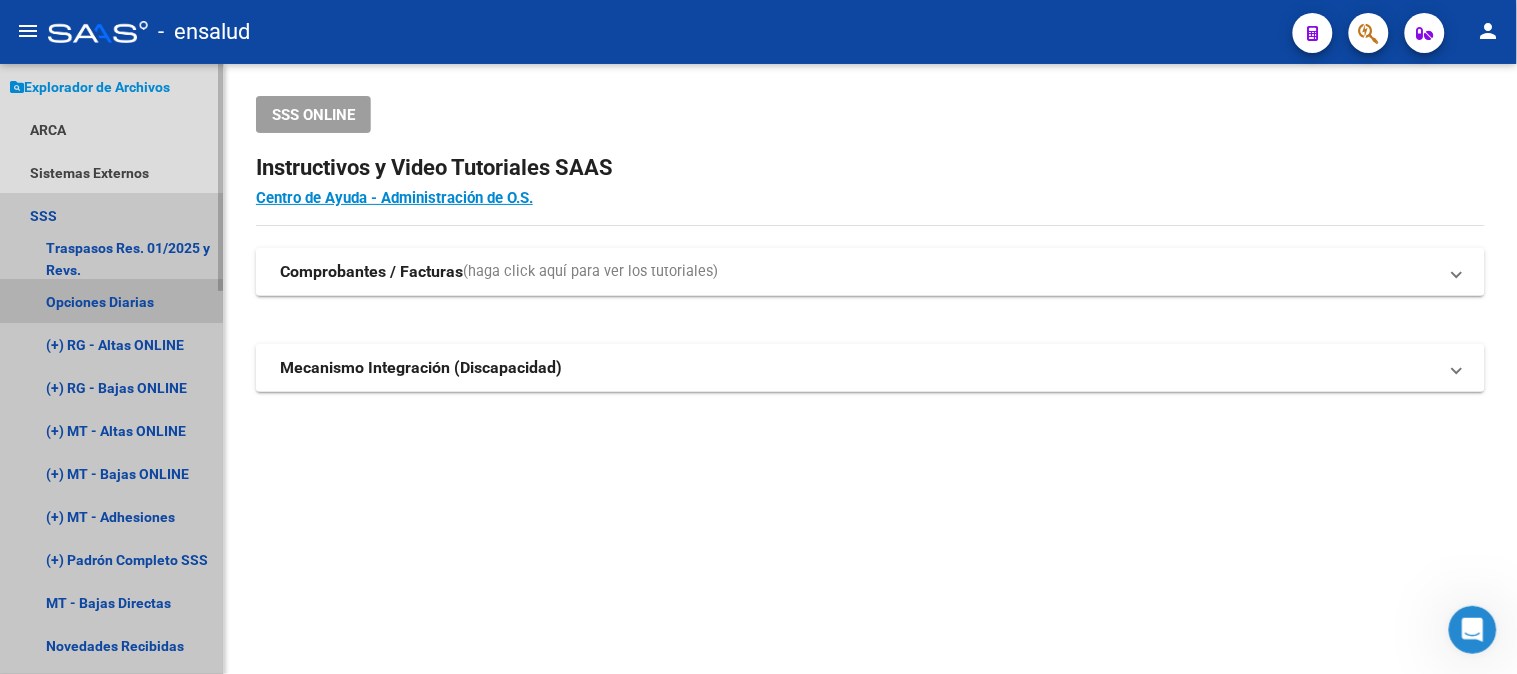 click on "Opciones Diarias" at bounding box center (111, 301) 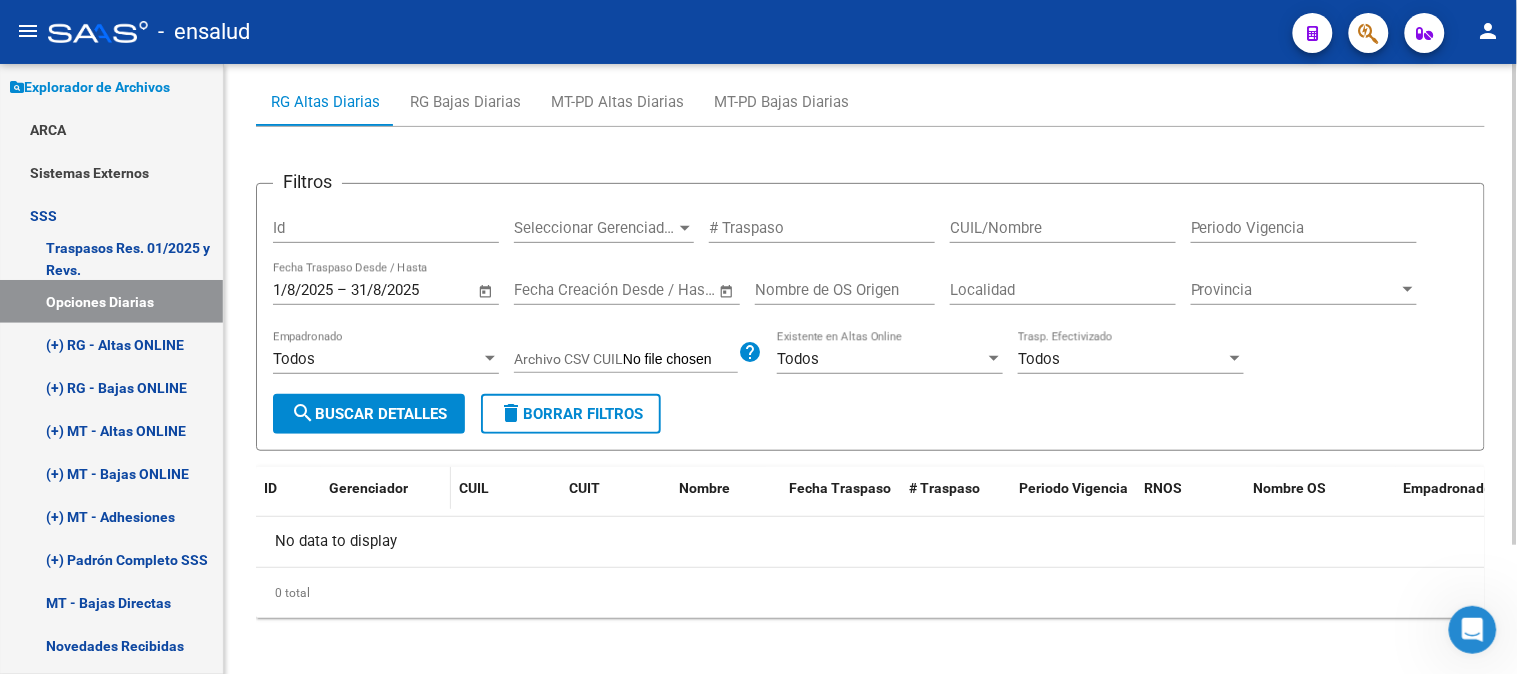 scroll, scrollTop: 163, scrollLeft: 0, axis: vertical 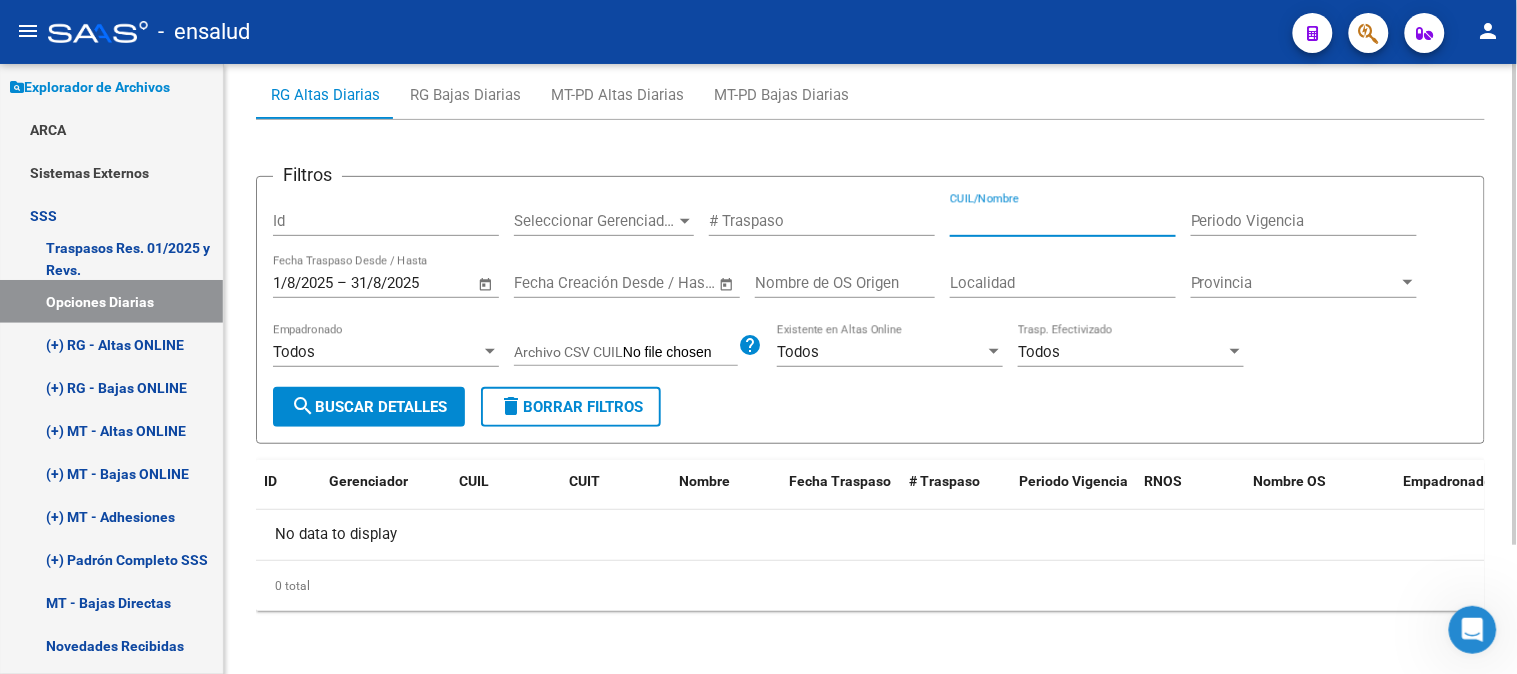 click on "CUIL/Nombre" at bounding box center (1063, 221) 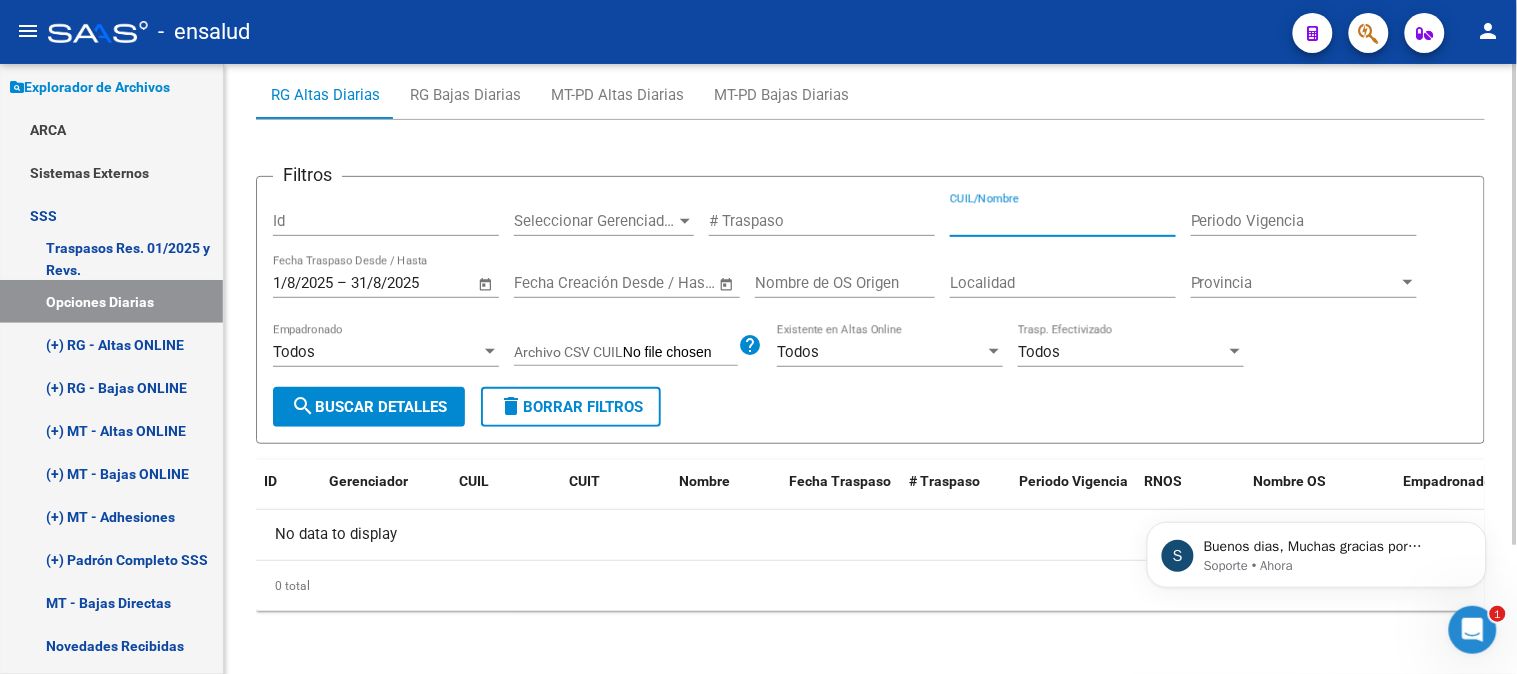 scroll, scrollTop: 0, scrollLeft: 0, axis: both 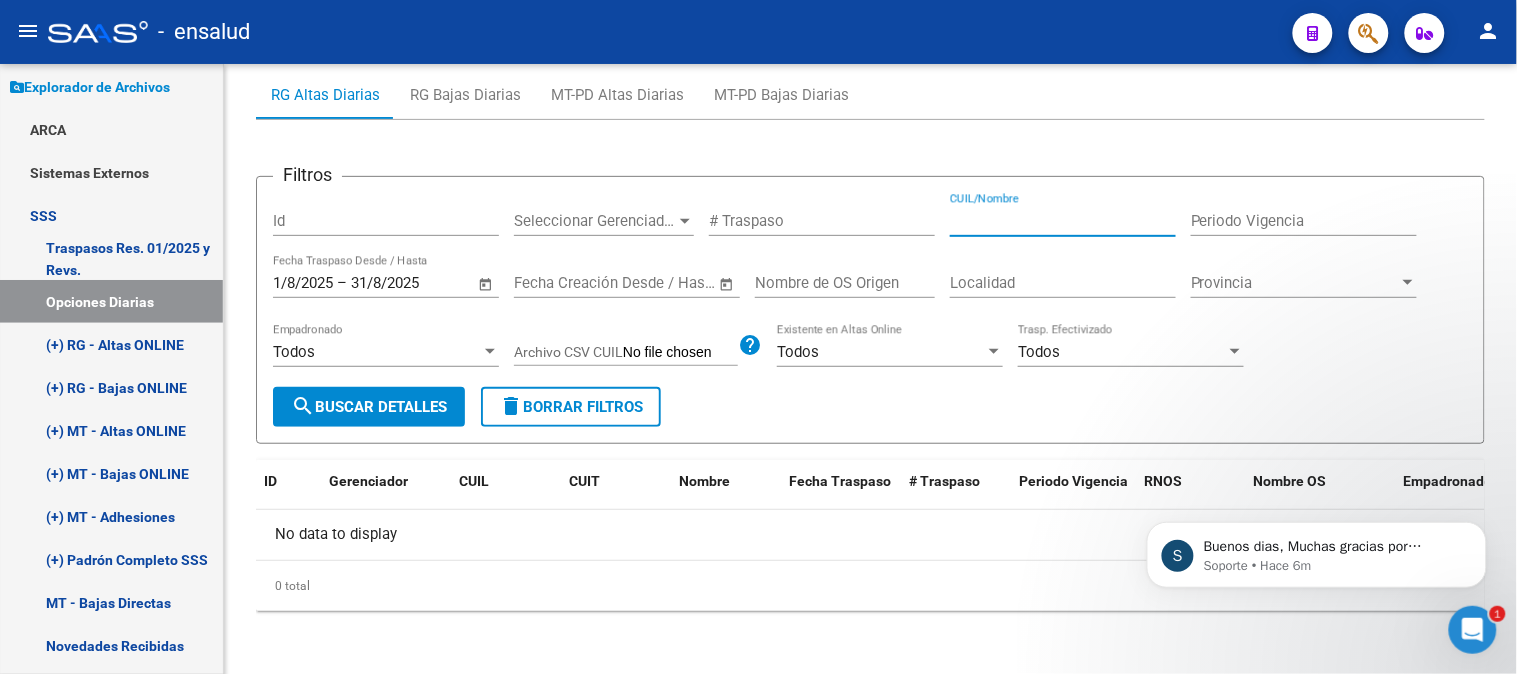 click 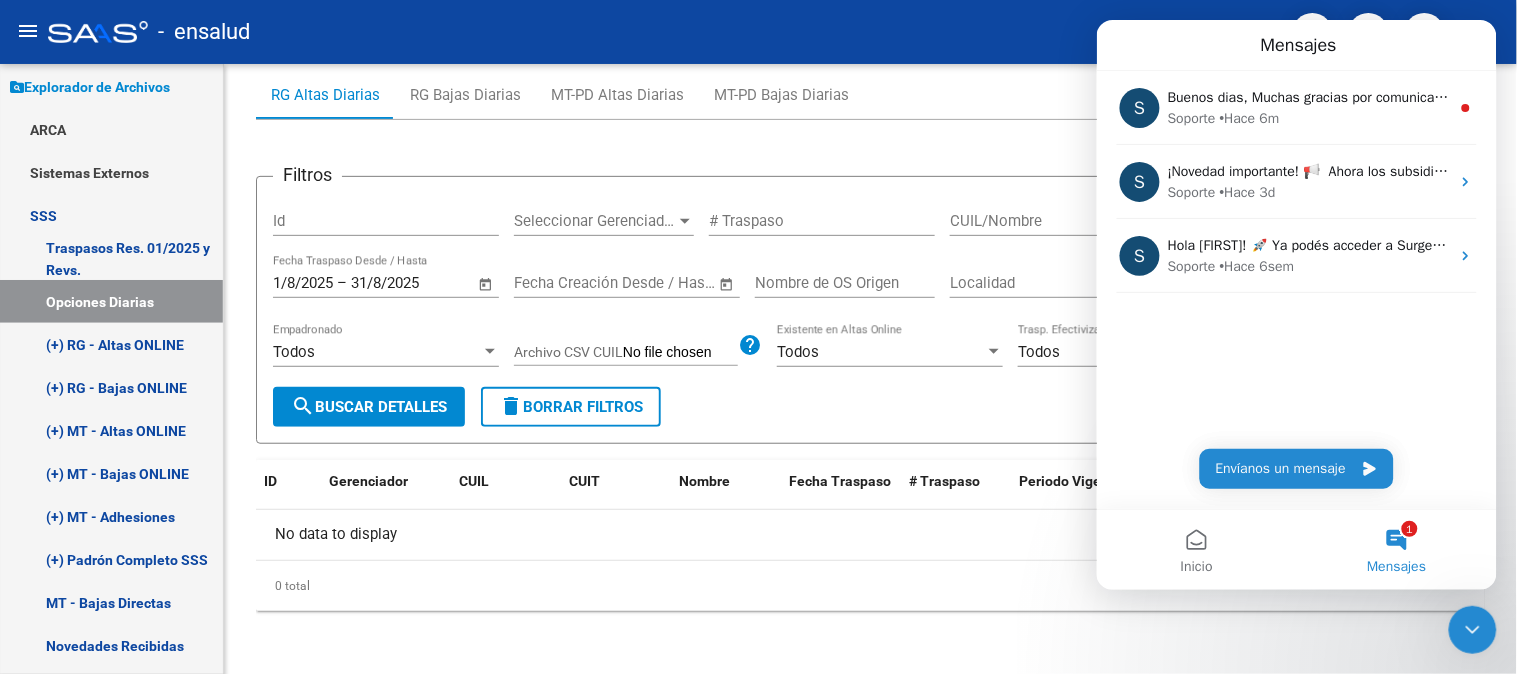 click on "1 Mensajes" at bounding box center [1396, 549] 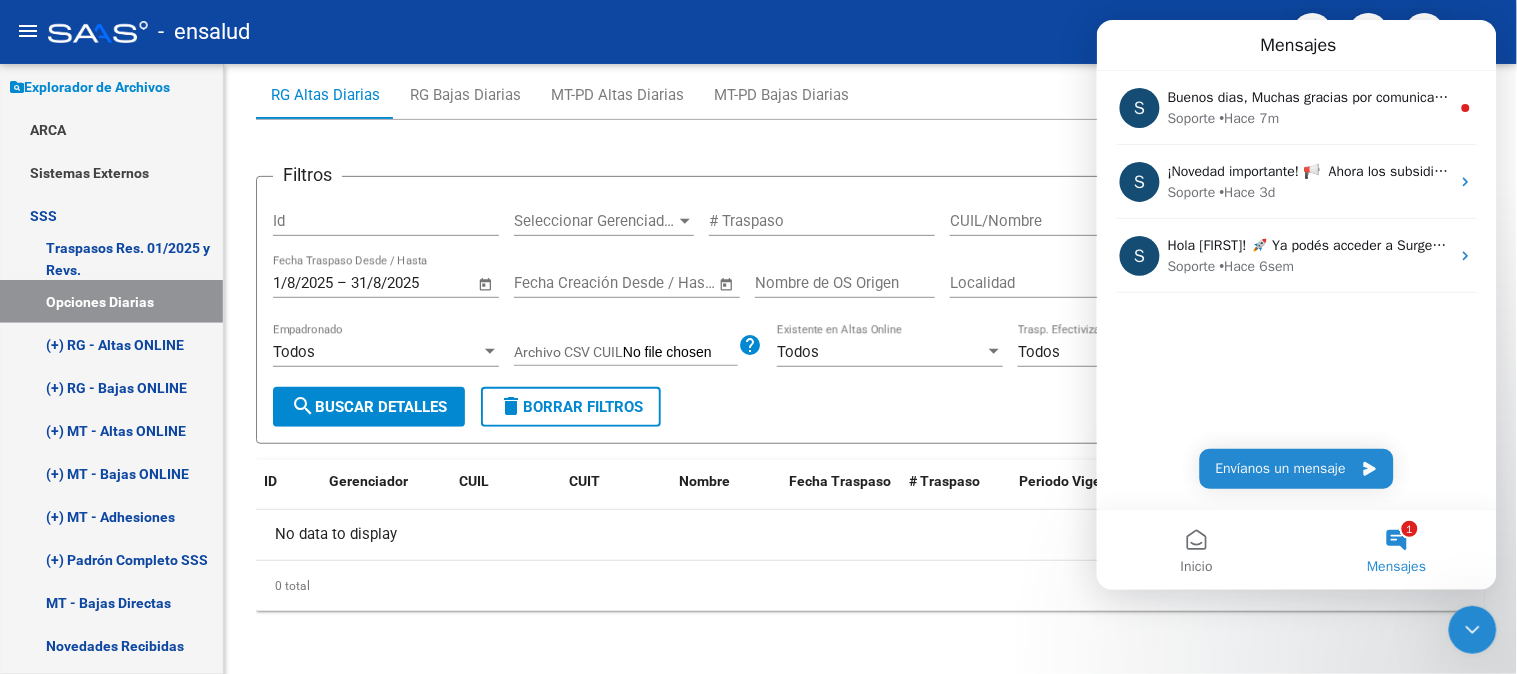 click on "1 Mensajes" at bounding box center [1396, 549] 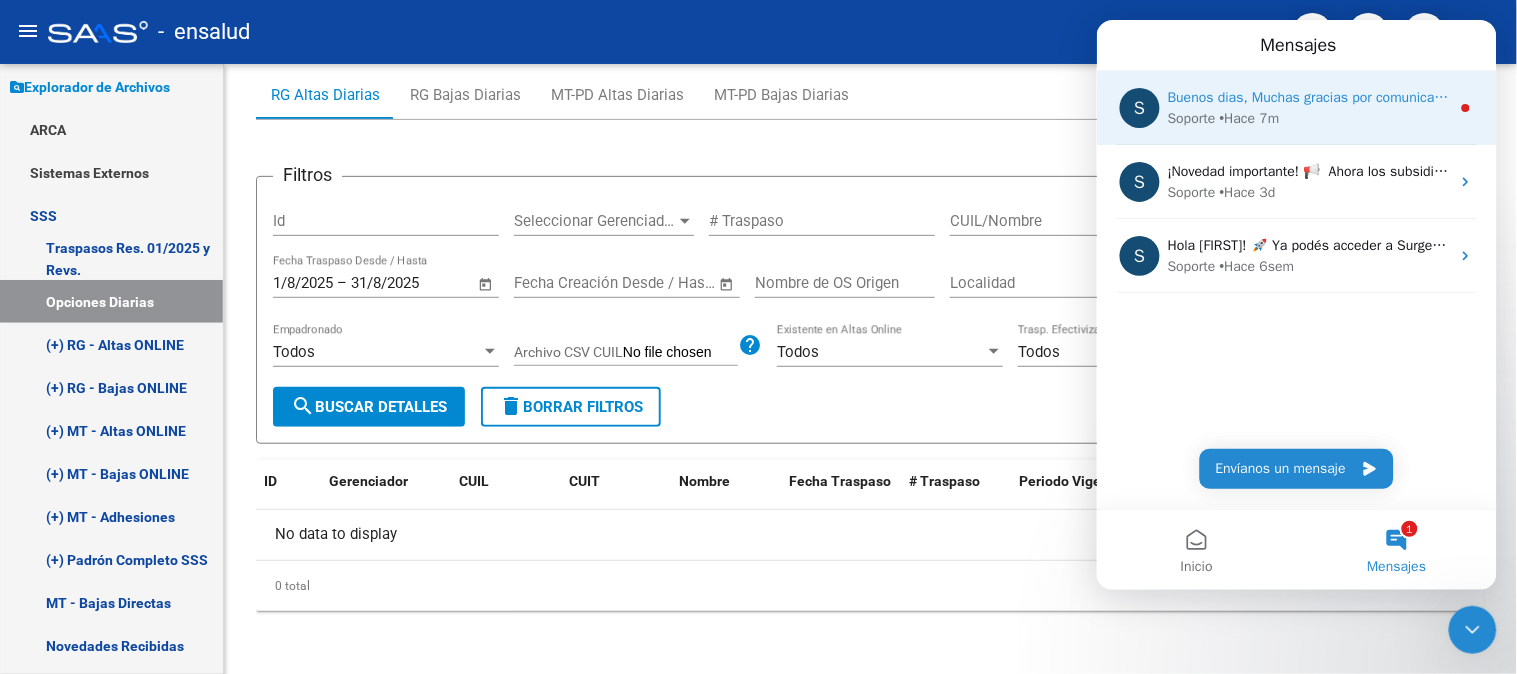 click on "Soporte •  Hace 7m" at bounding box center [1308, 117] 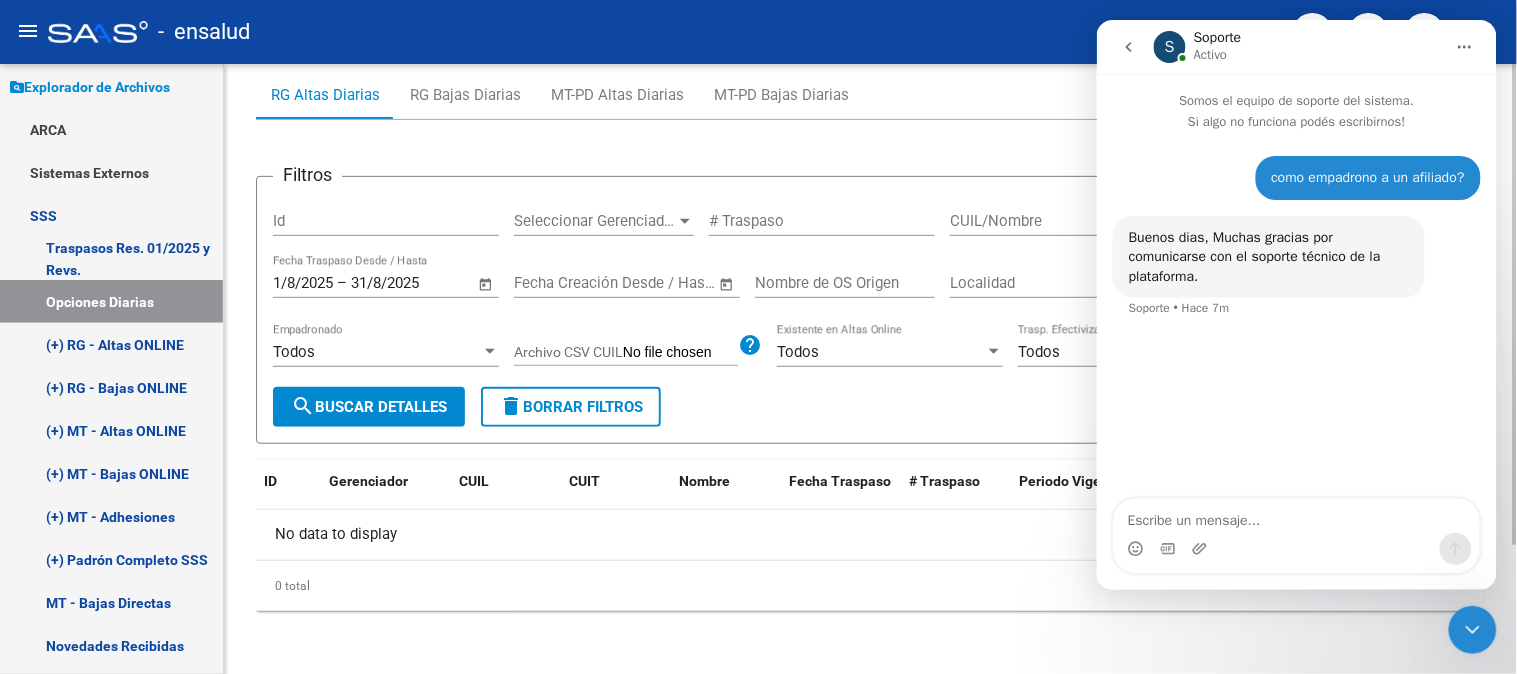 click on "Filtros Id Seleccionar Gerenciador Seleccionar Gerenciador # Traspaso CUIL/Nombre Periodo Vigencia 1/8/2025 1/8/2025 – 31/8/2025 31/8/2025 Fecha Traspaso Desde / Hasta Start date – End date Fecha Creación Desde / Hasta Nombre de OS Origen Localidad Provincia Provincia Todos Empadronado Archivo CSV CUIL help Todos Existente en Altas Online Todos Trasp. Efectivizado search  Buscar Detalles  delete  Borrar Filtros" at bounding box center (870, 294) 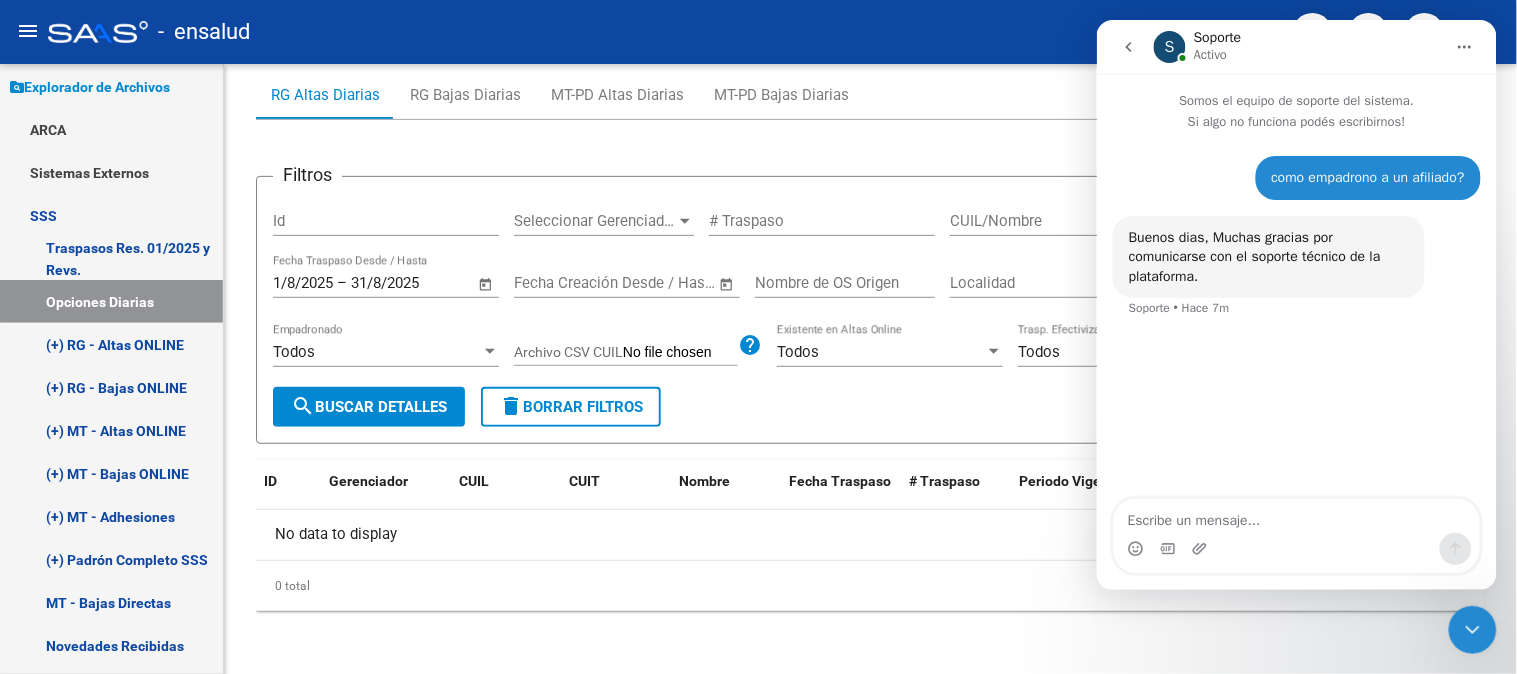 click 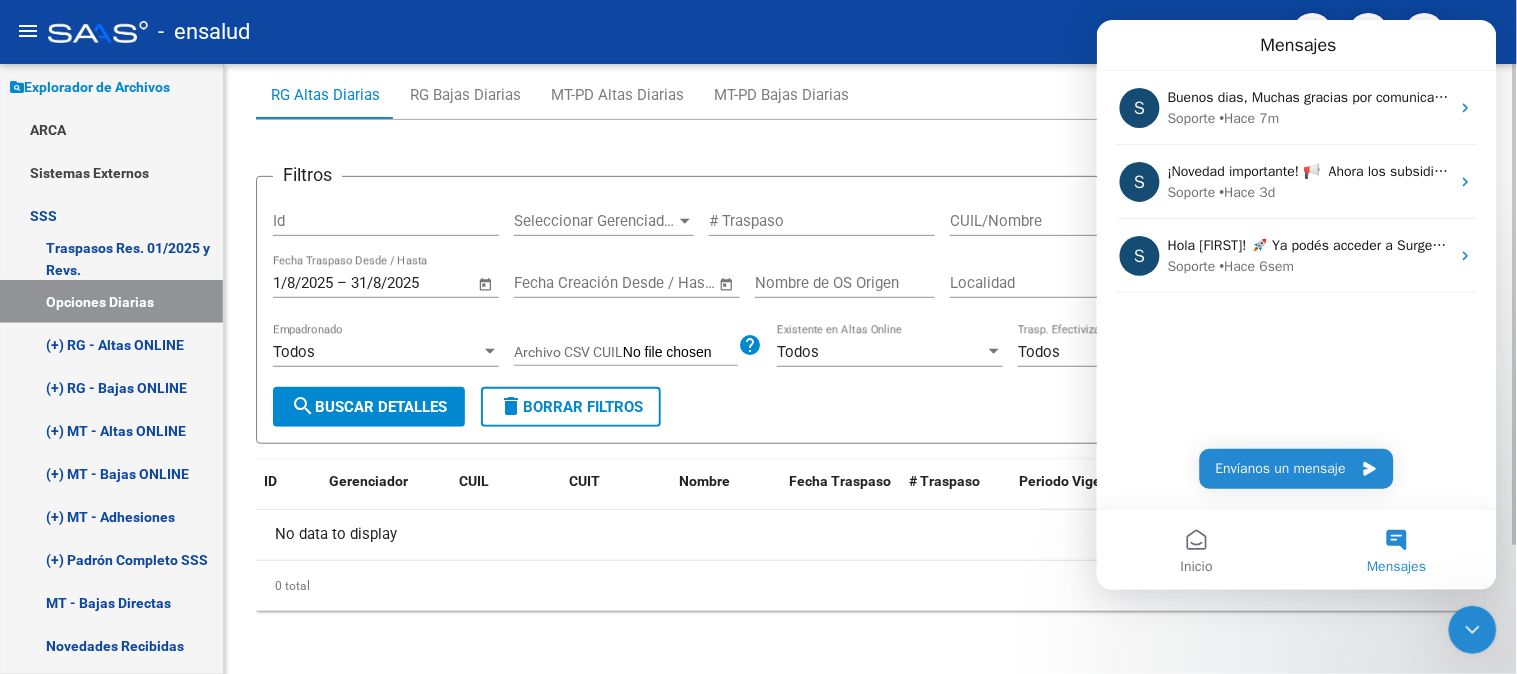 click on "No data to display" 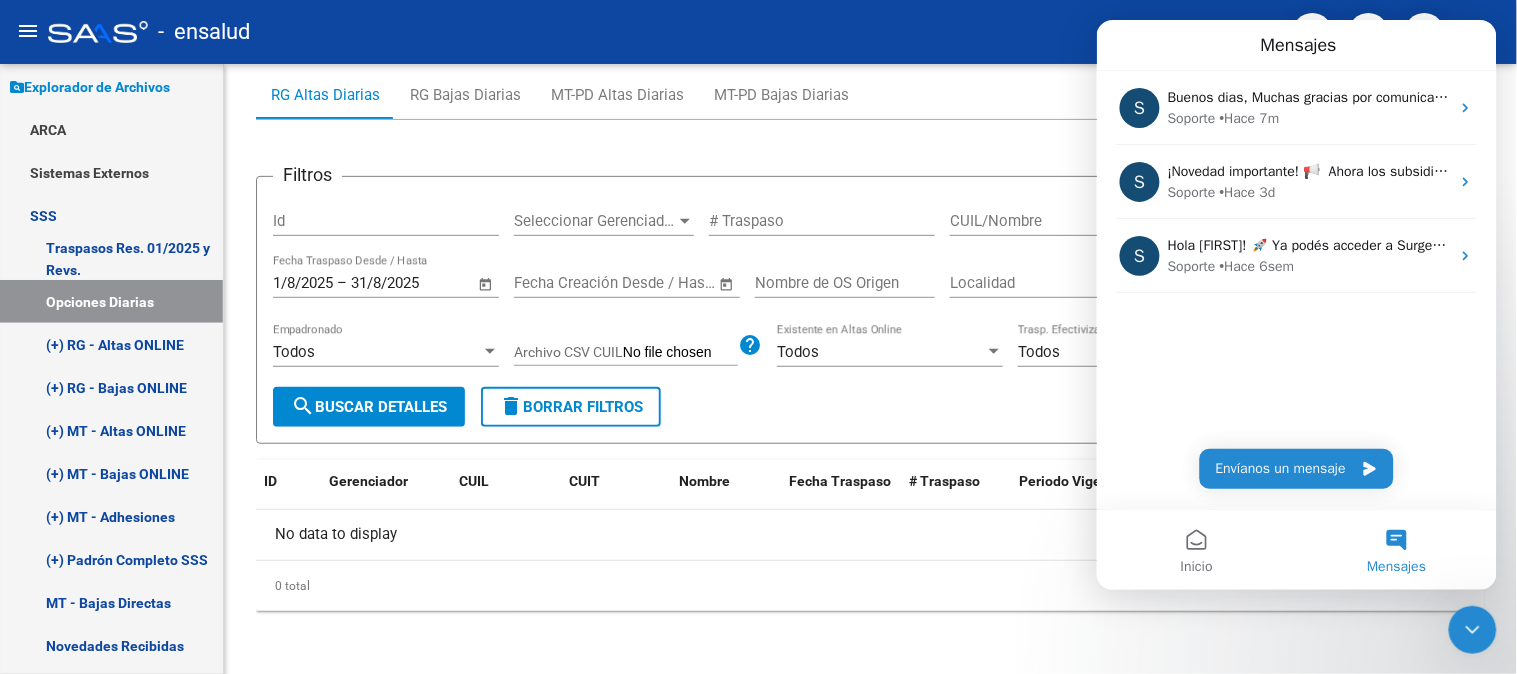 click 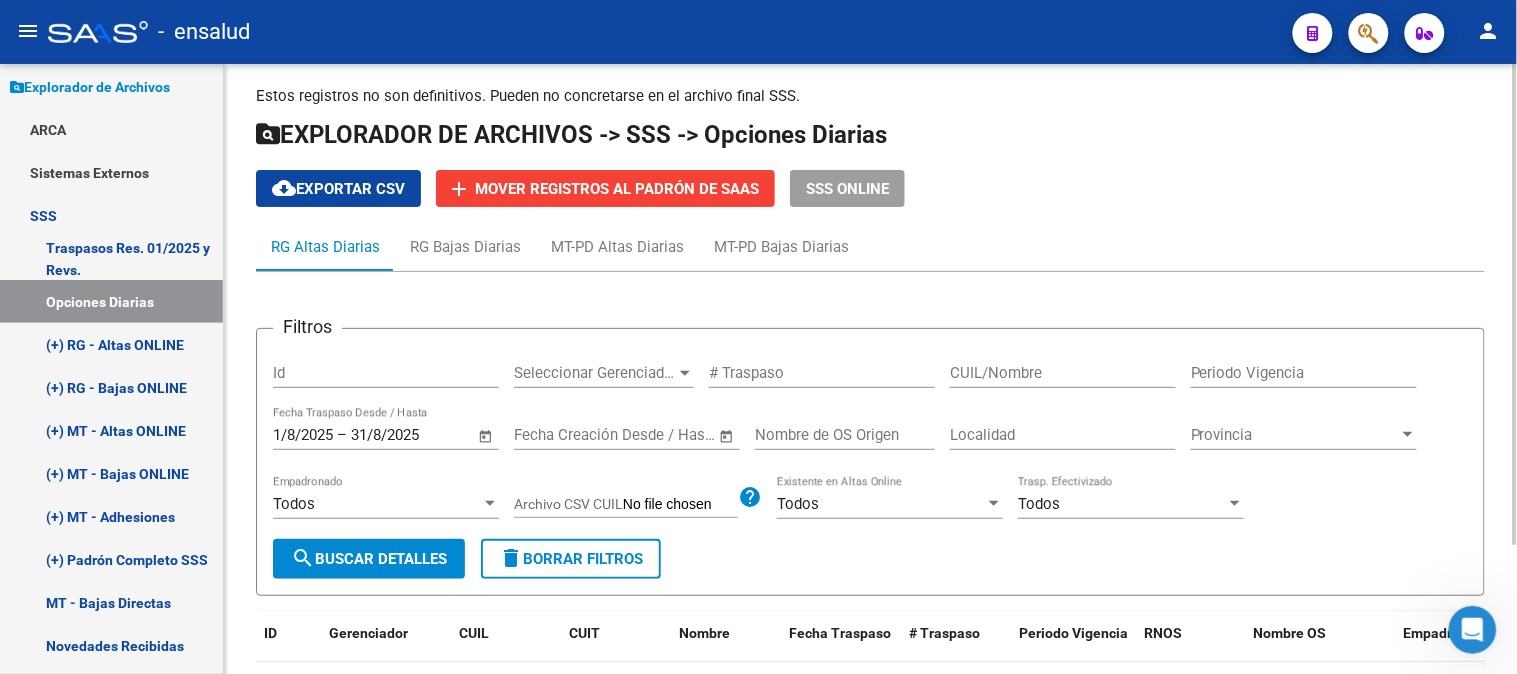 scroll, scrollTop: 0, scrollLeft: 0, axis: both 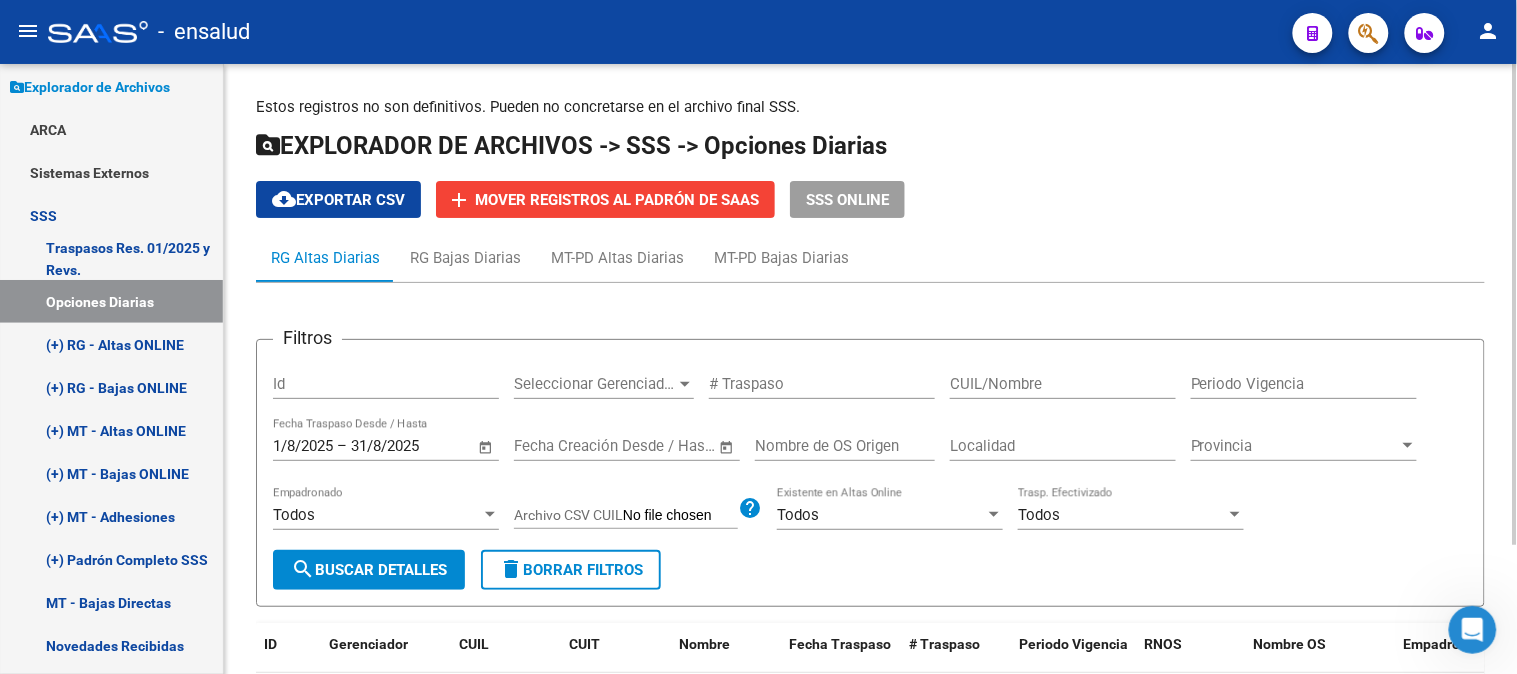 click on "RG Altas Diarias" at bounding box center (325, 258) 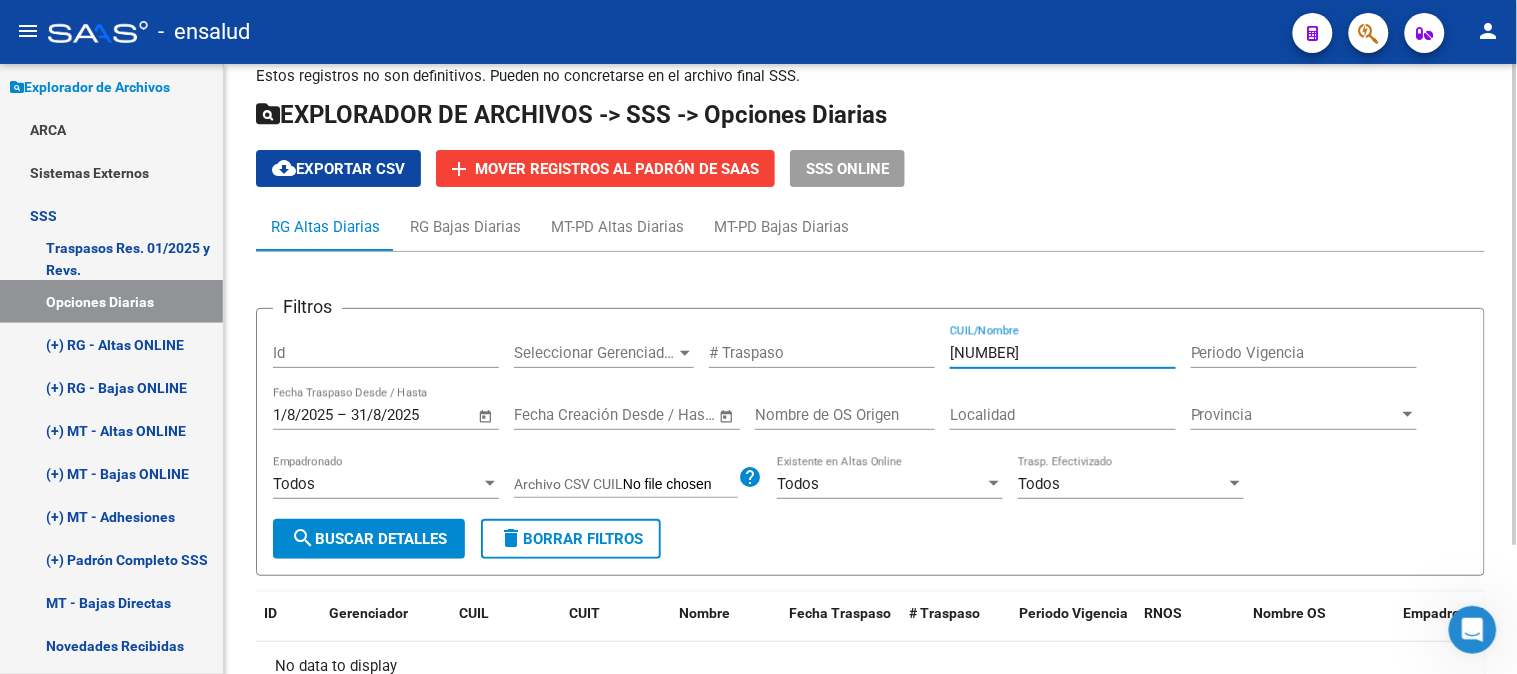 scroll, scrollTop: 0, scrollLeft: 0, axis: both 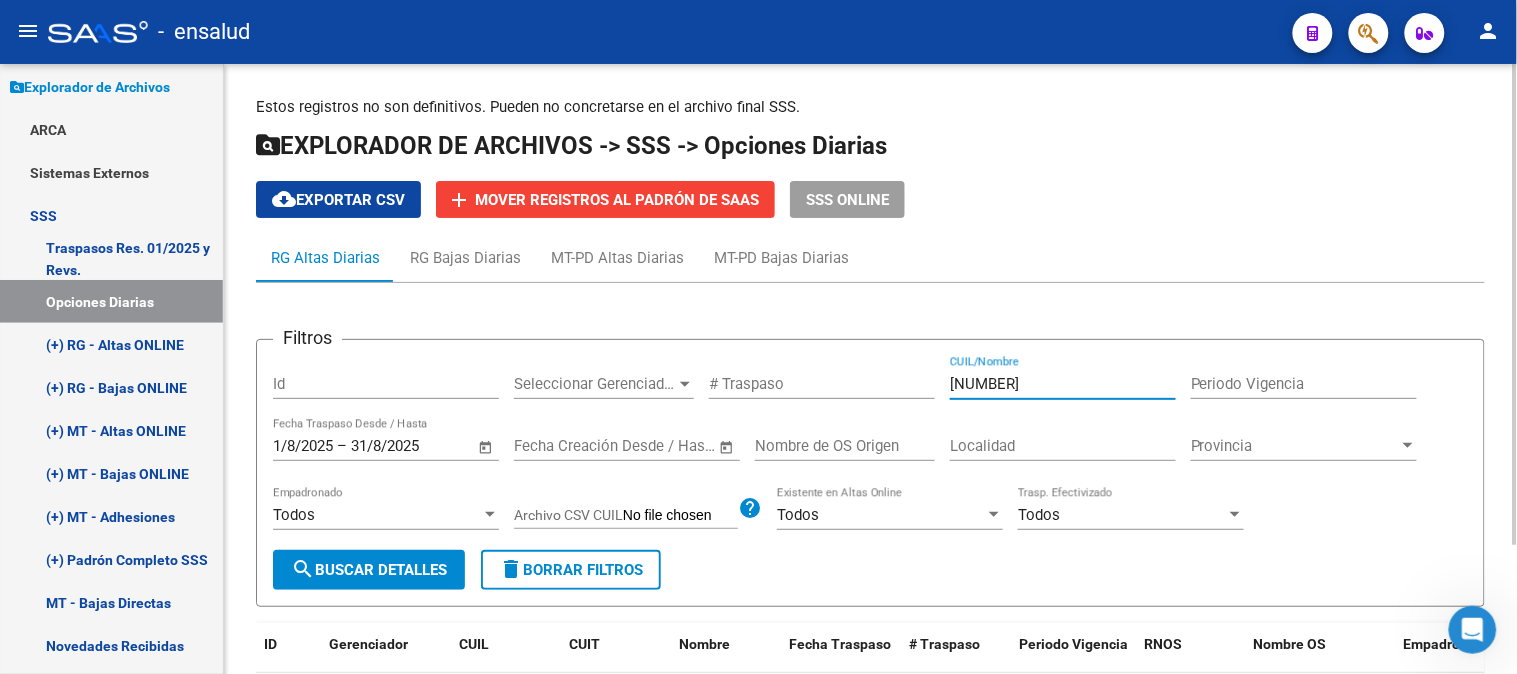 type on "[NUMBER]" 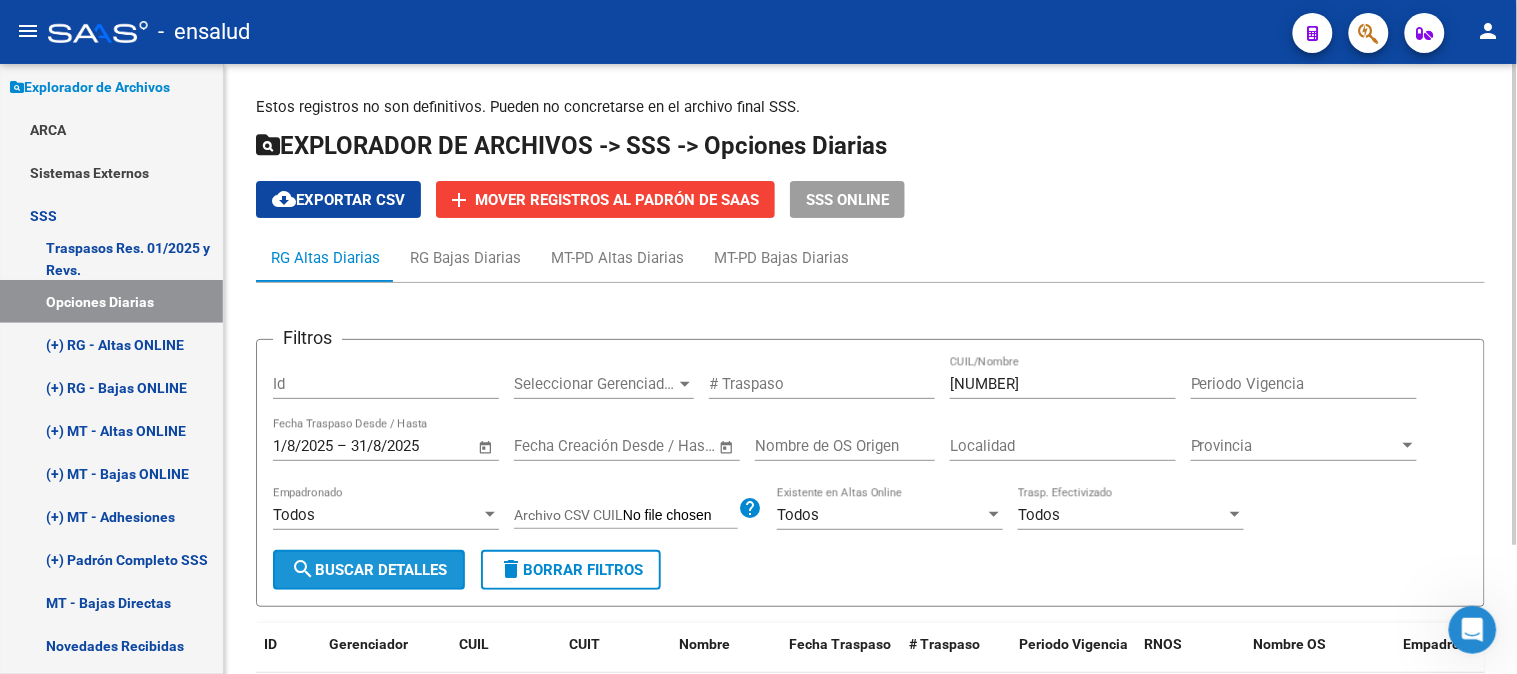 click on "search  Buscar Detalles" at bounding box center (369, 570) 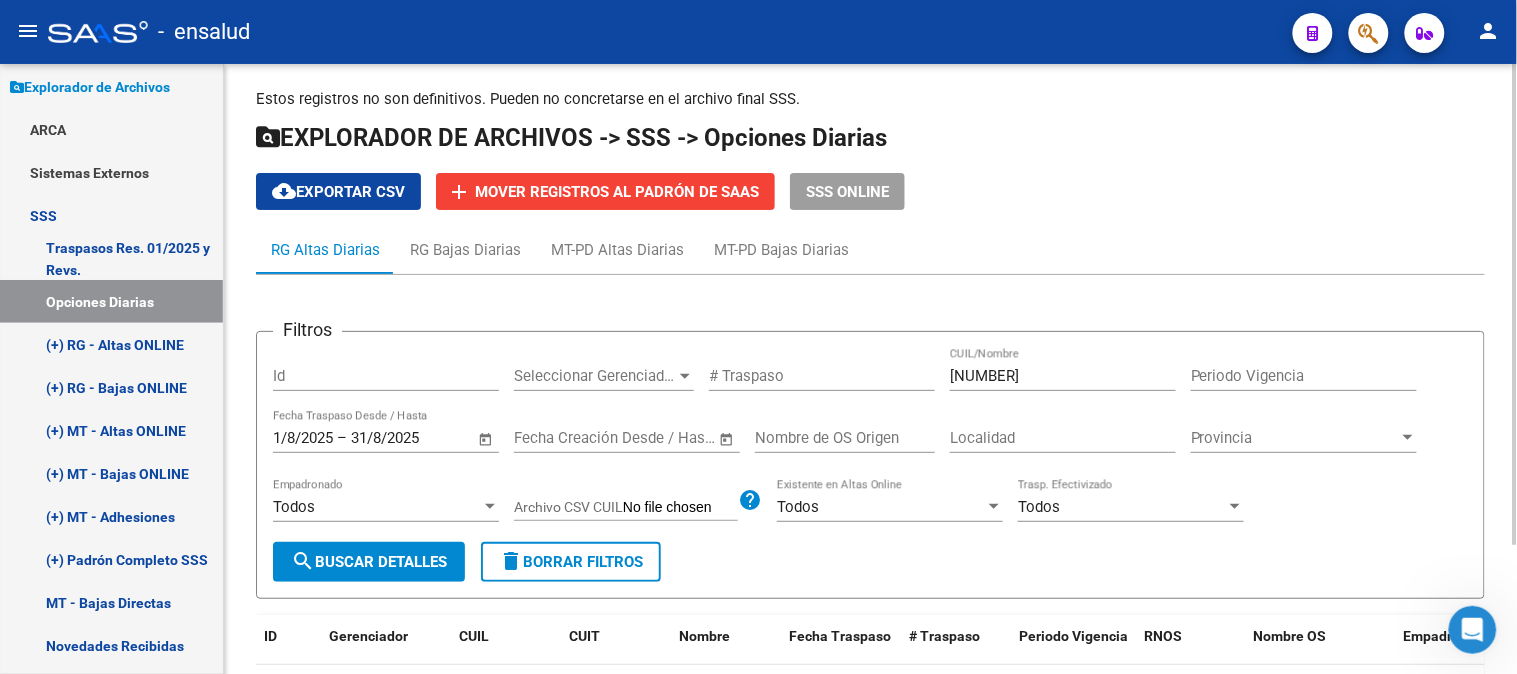 scroll, scrollTop: 0, scrollLeft: 0, axis: both 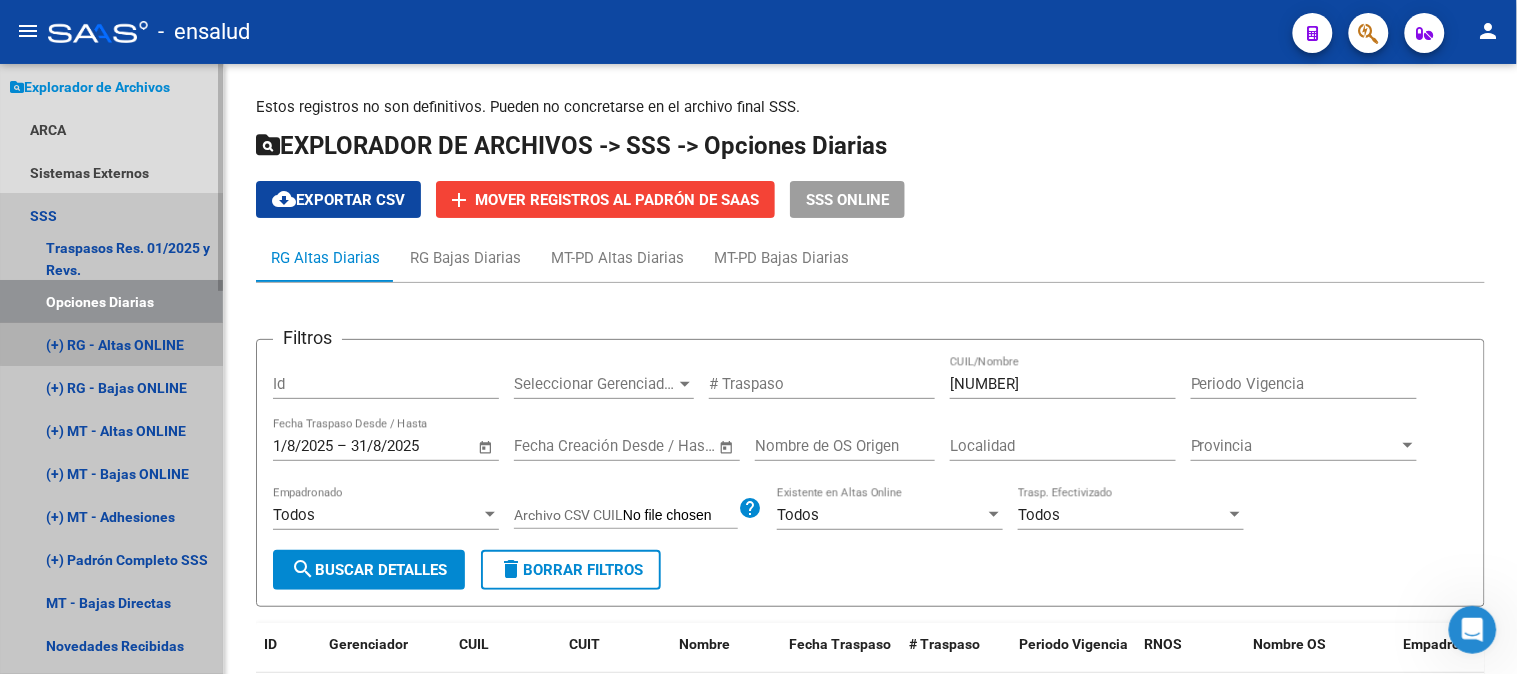 click on "(+) RG - Altas ONLINE" at bounding box center [111, 344] 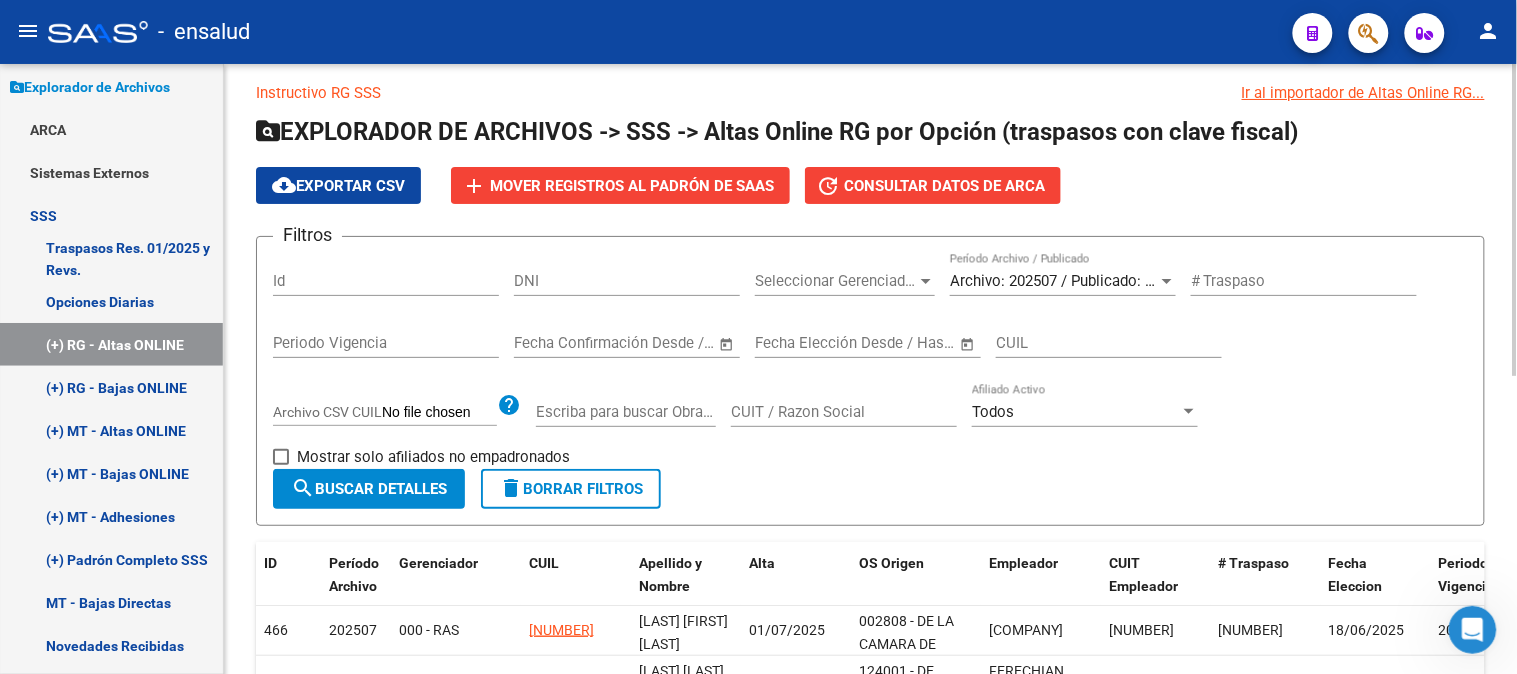 scroll, scrollTop: 0, scrollLeft: 0, axis: both 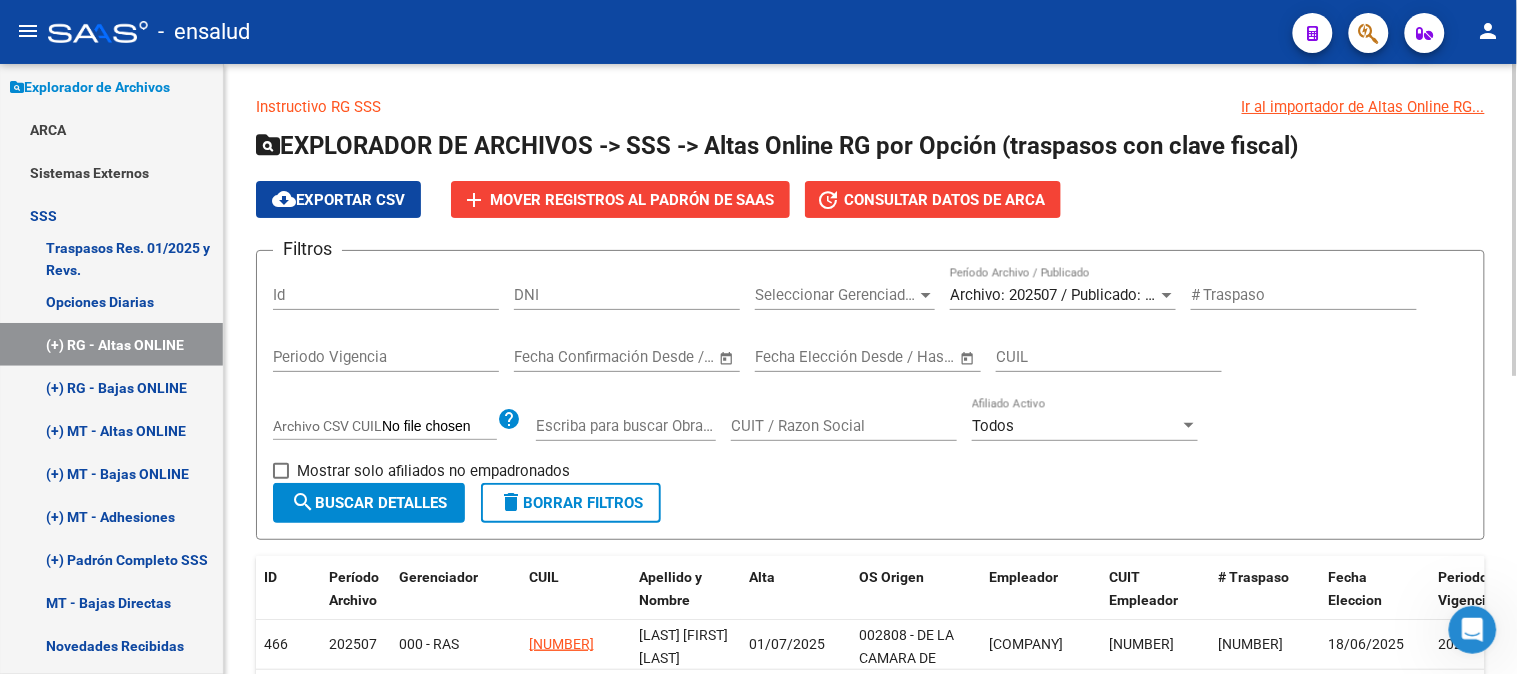 click on "DNI" at bounding box center [627, 295] 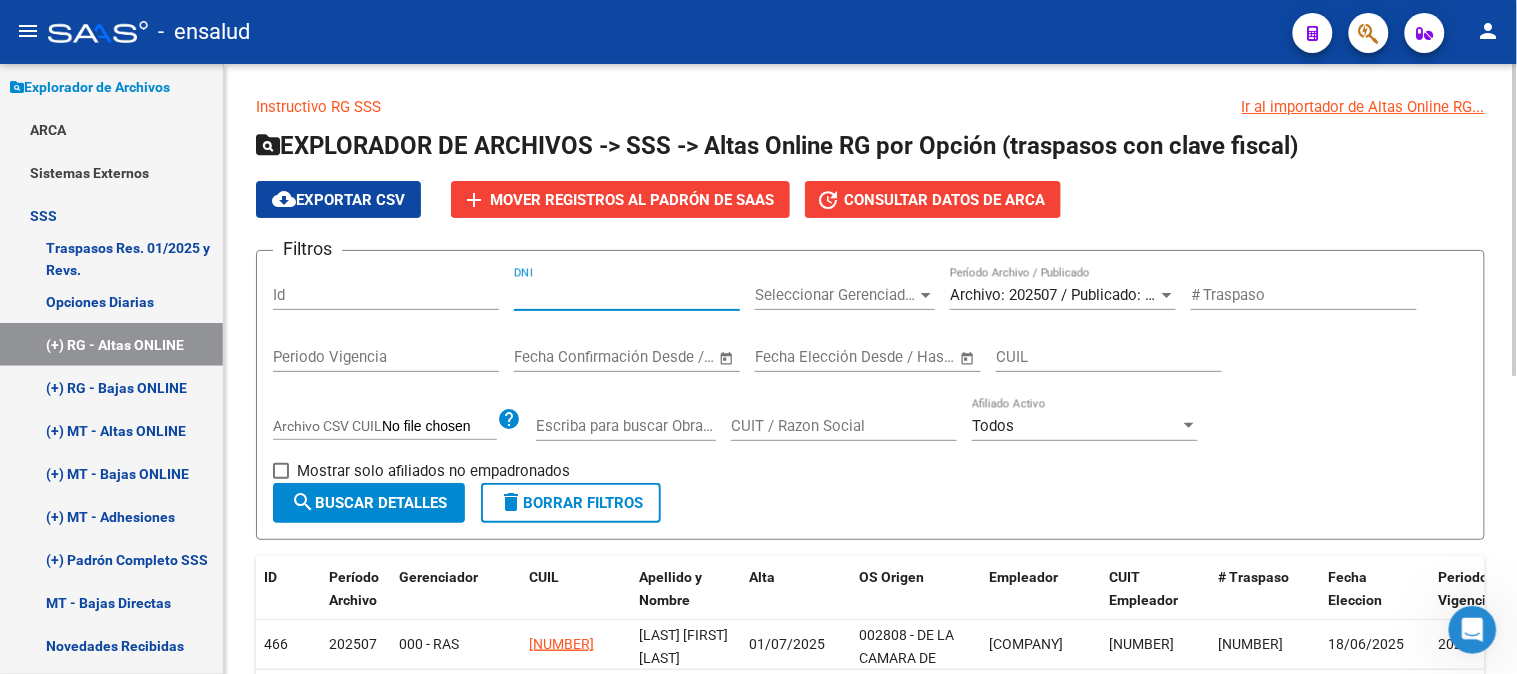 type on "-1" 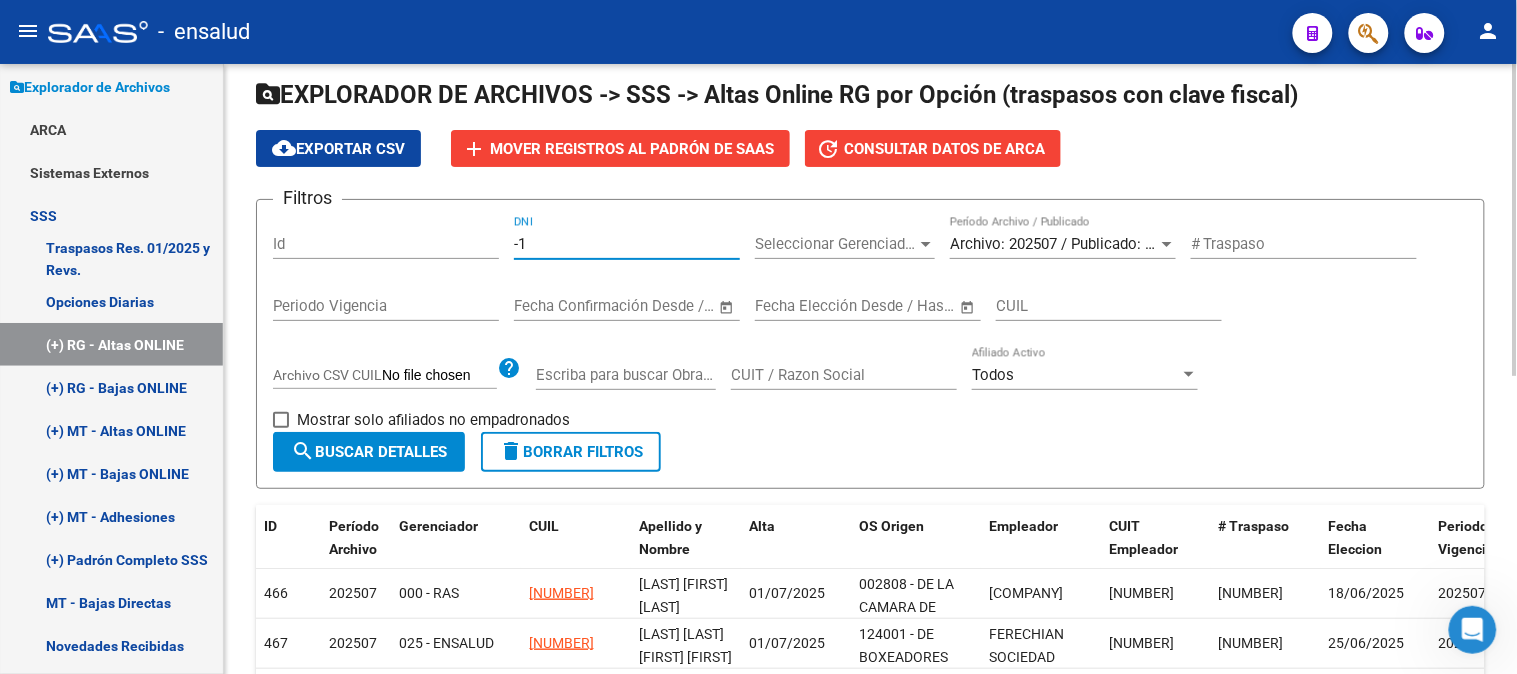scroll, scrollTop: 0, scrollLeft: 0, axis: both 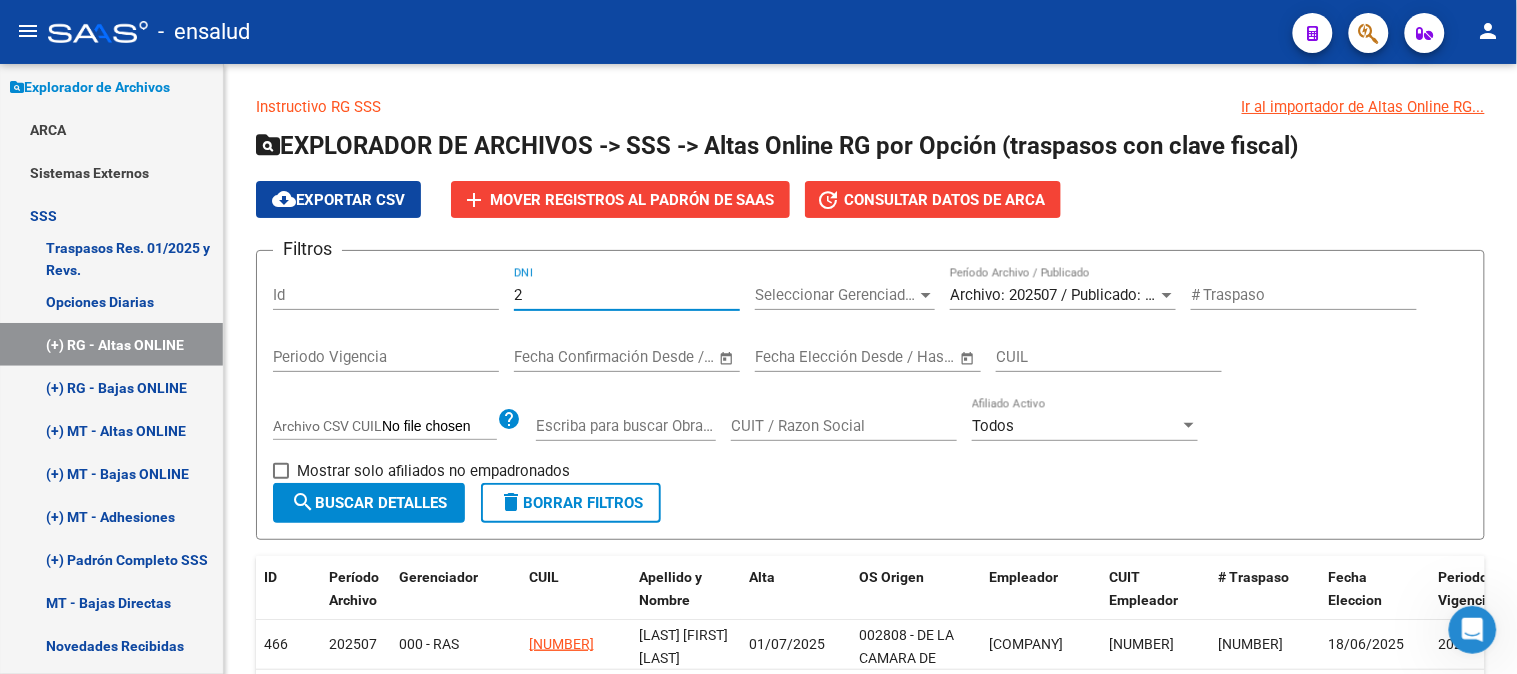 type on "2" 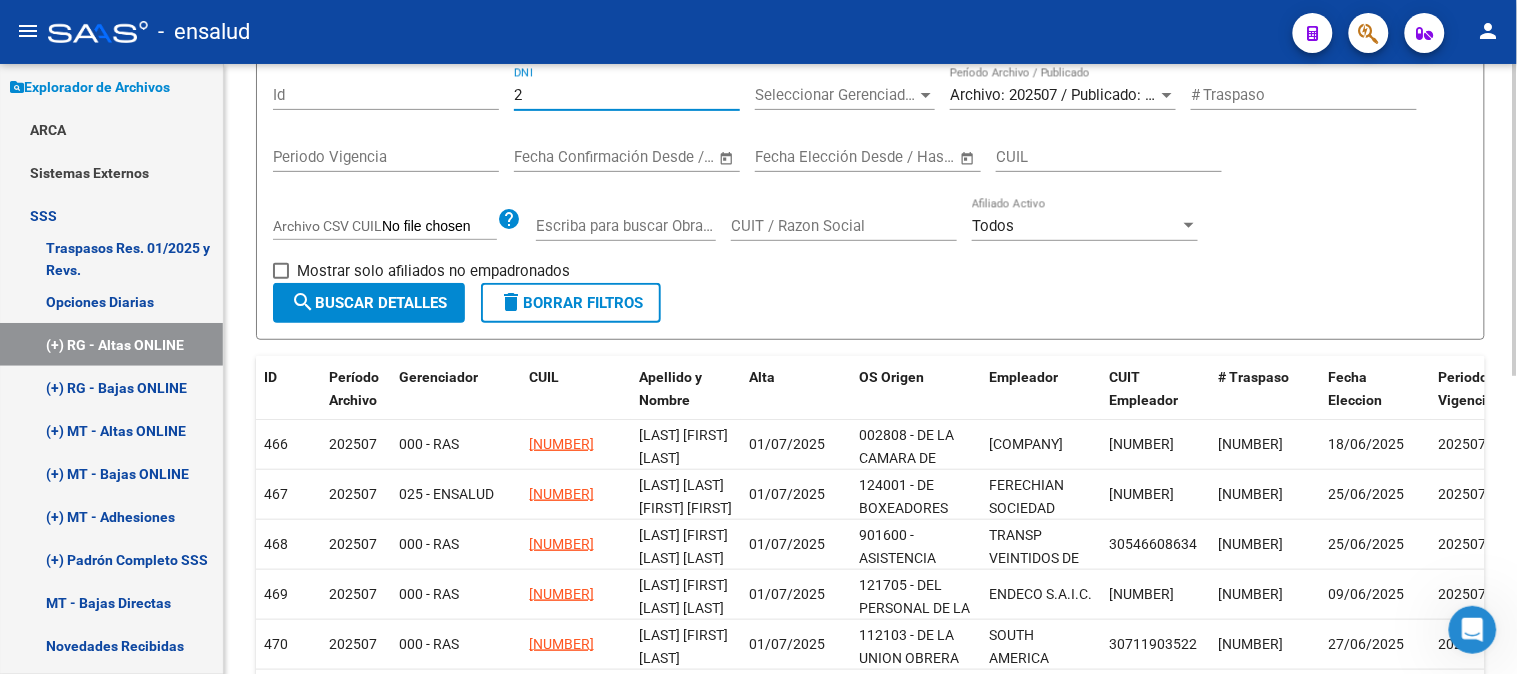 scroll, scrollTop: 222, scrollLeft: 0, axis: vertical 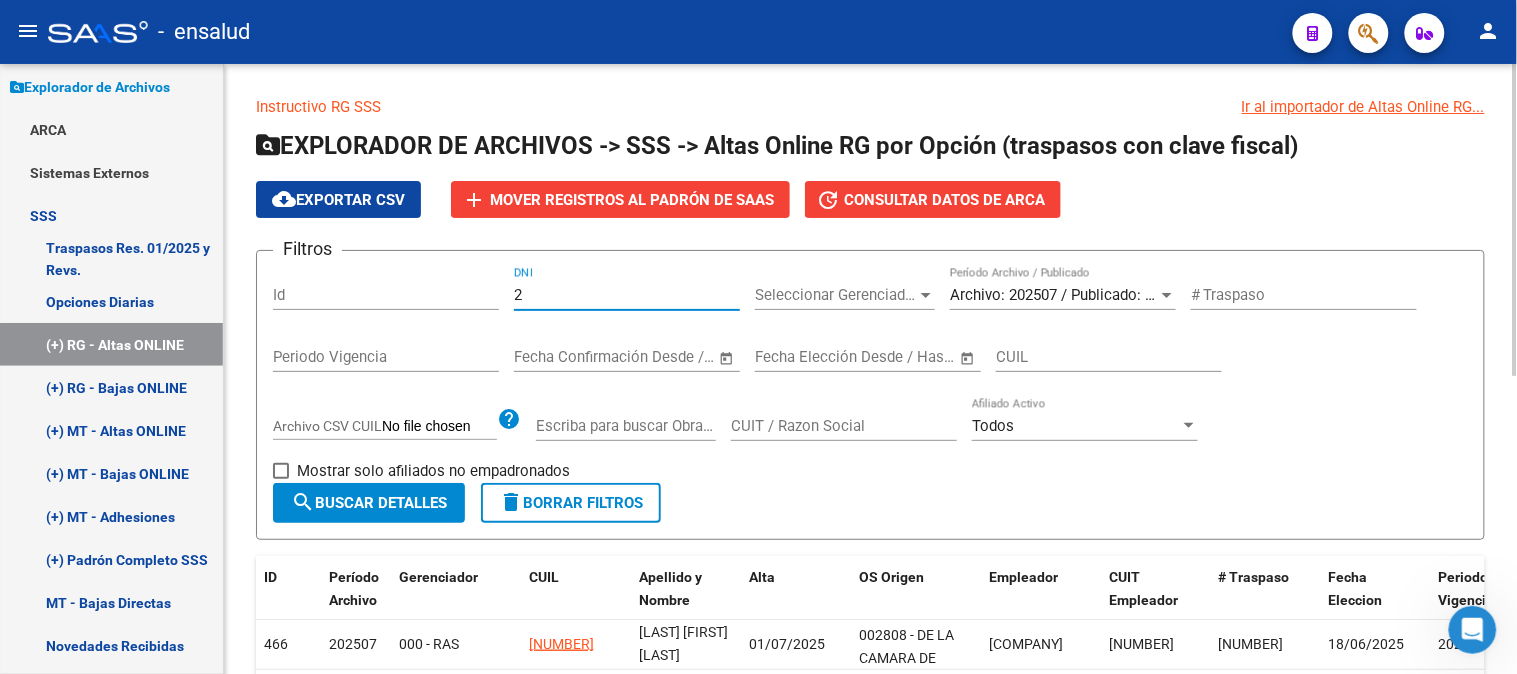 drag, startPoint x: 580, startPoint y: 302, endPoint x: 507, endPoint y: 313, distance: 73.82411 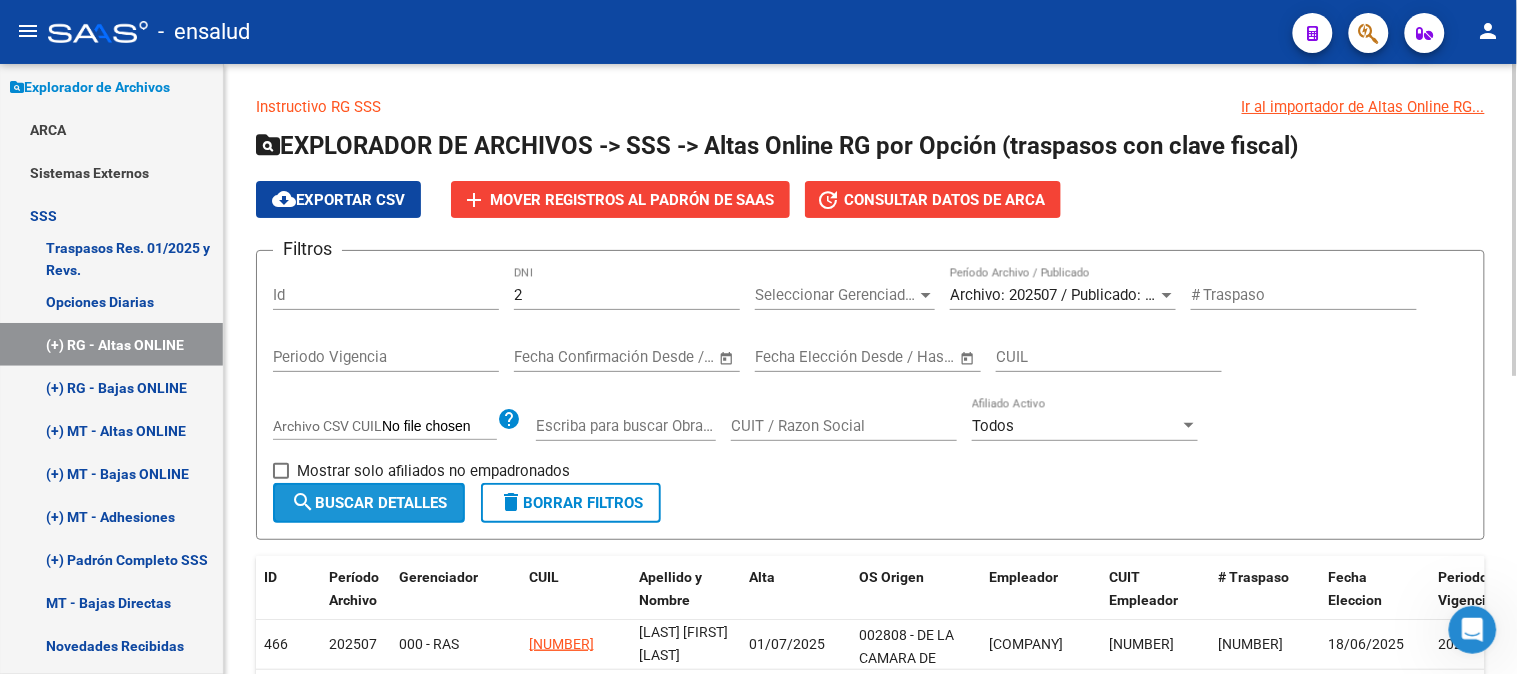 click on "search  Buscar Detalles" 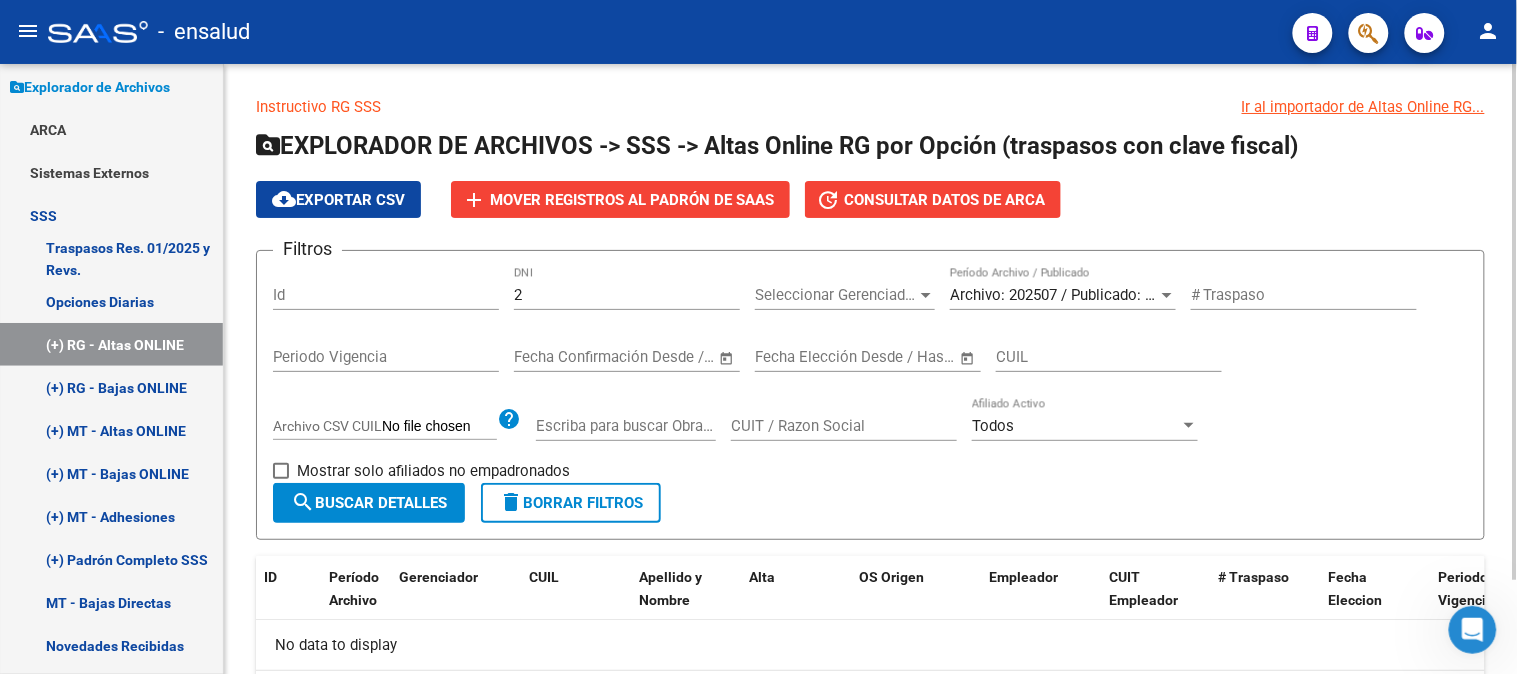 click at bounding box center (1167, 295) 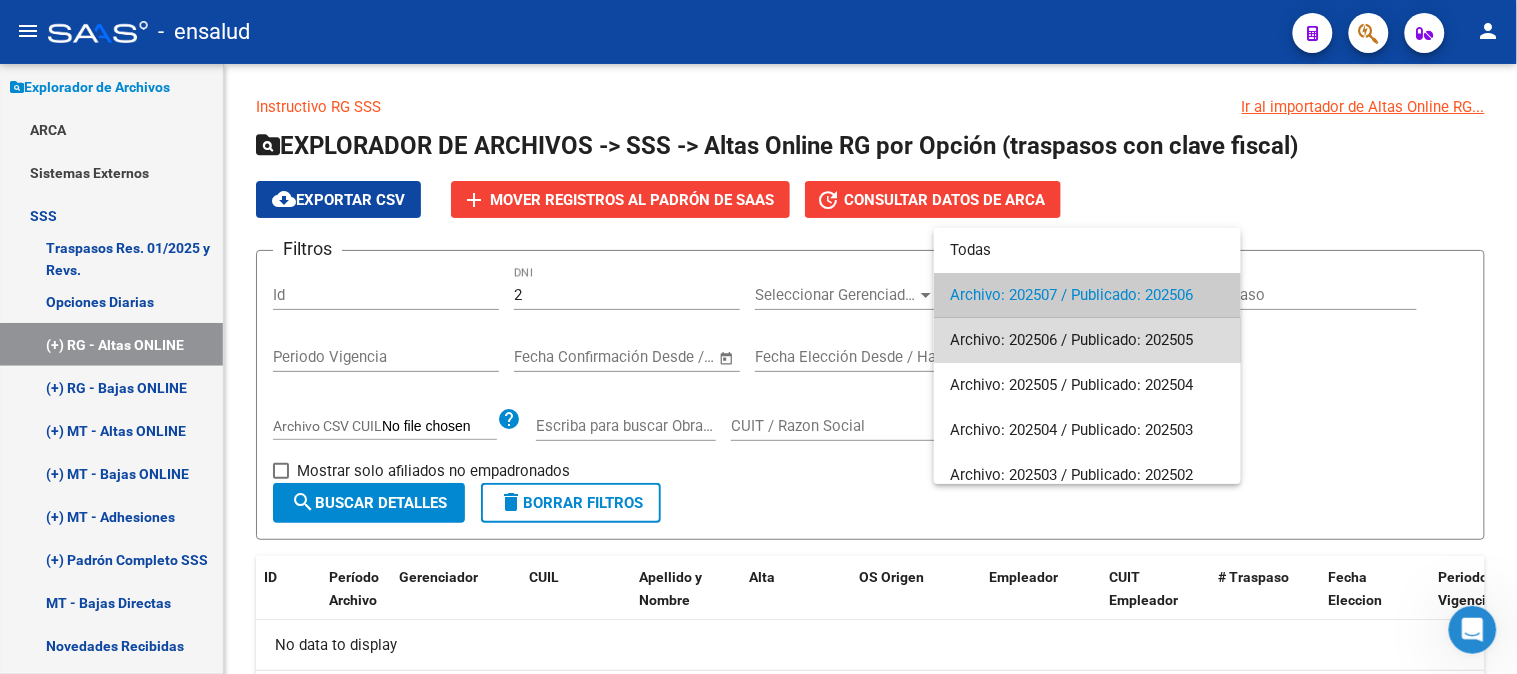 click on "Archivo: 202506 / Publicado: 202505" at bounding box center (1087, 340) 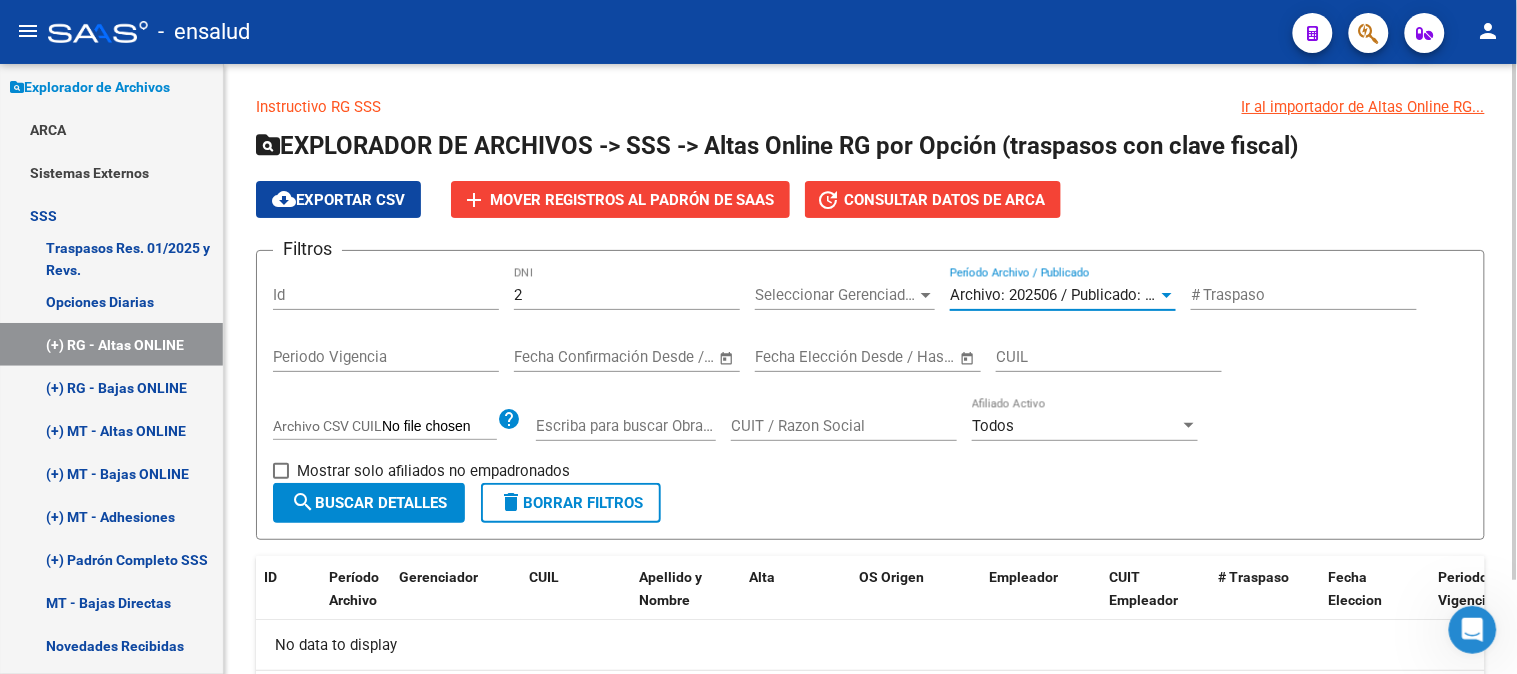 click on "search  Buscar Detalles" 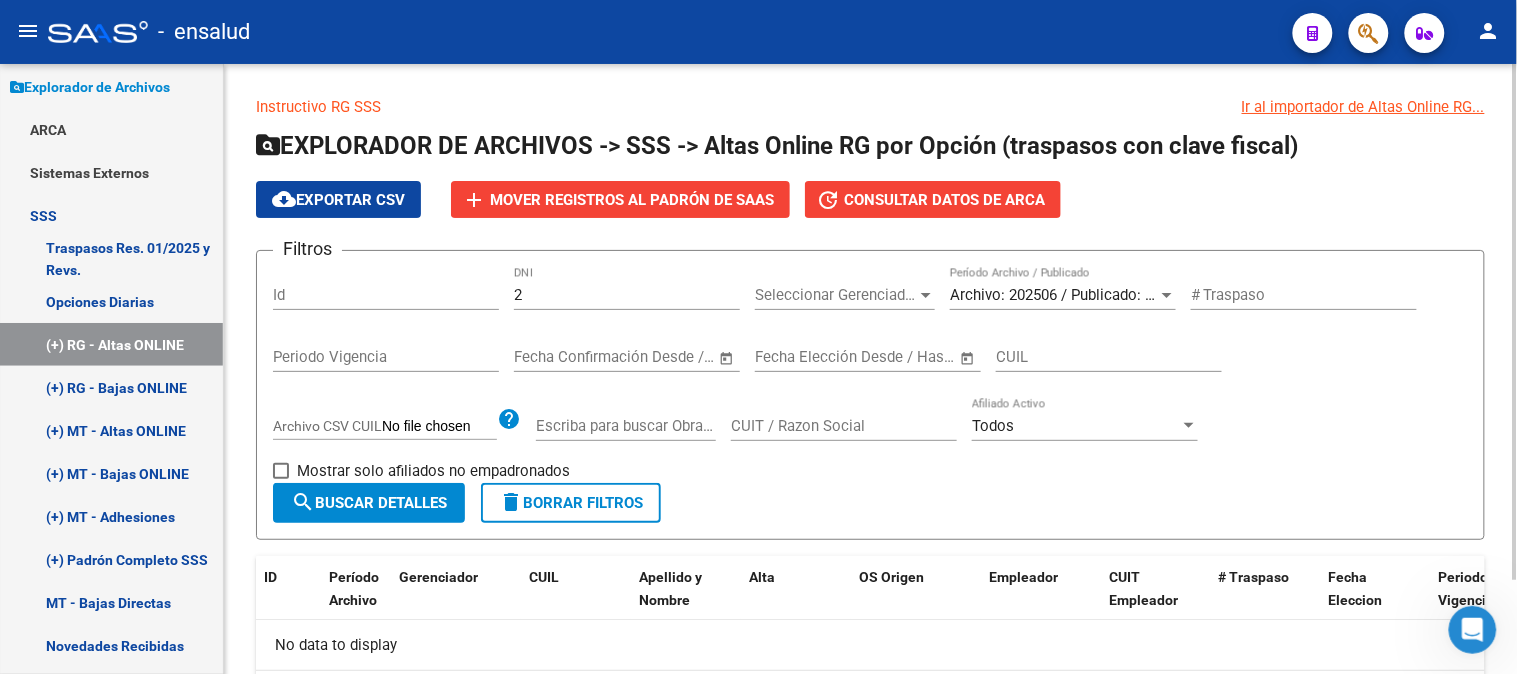 click at bounding box center (1167, 295) 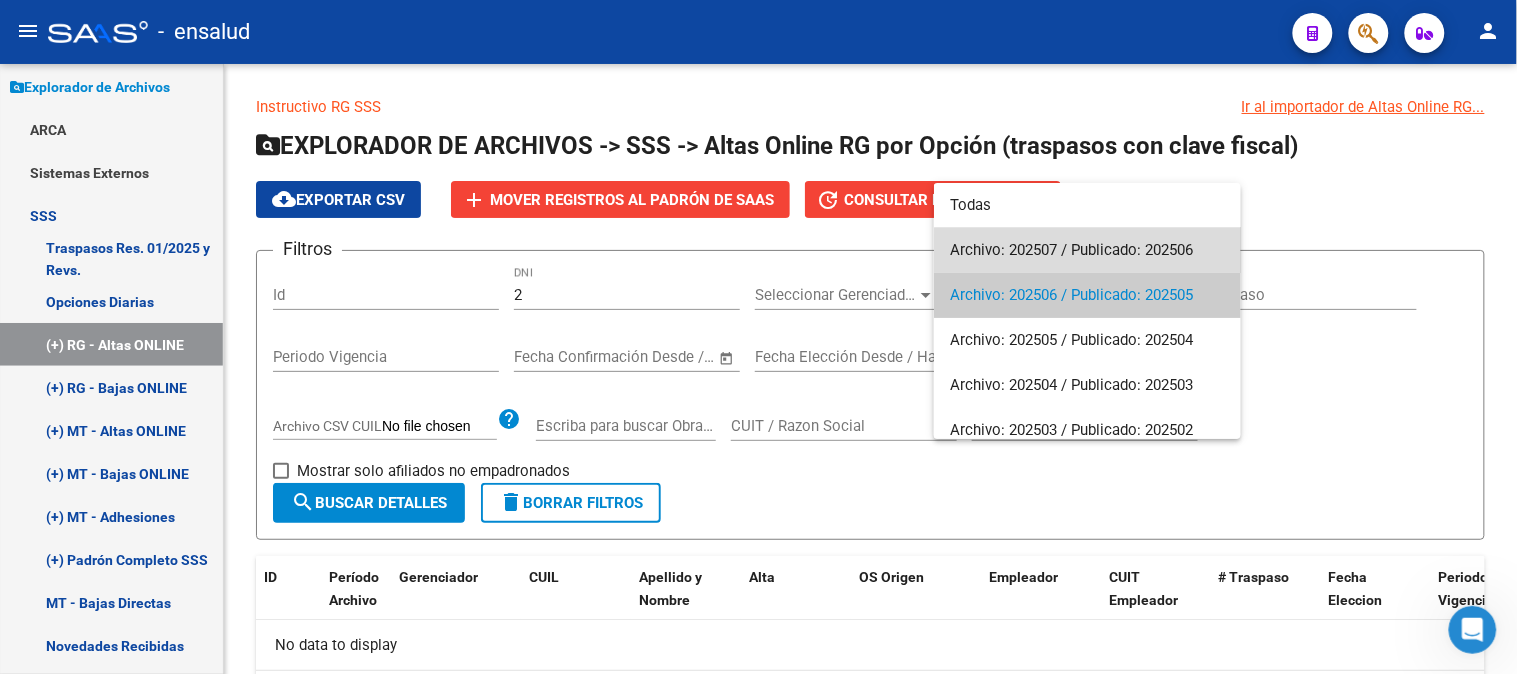 click on "Archivo: 202507 / Publicado: 202506" at bounding box center (1087, 250) 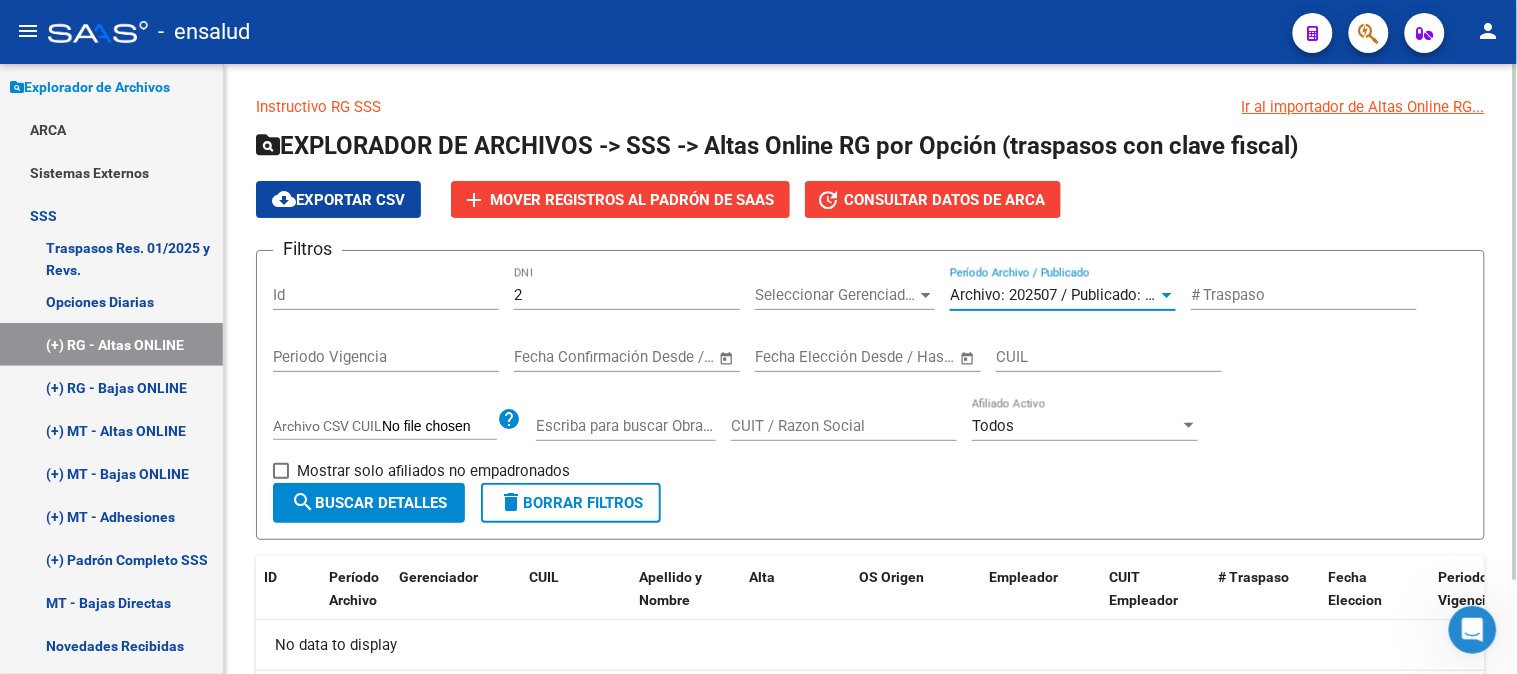 click on "search  Buscar Detalles" 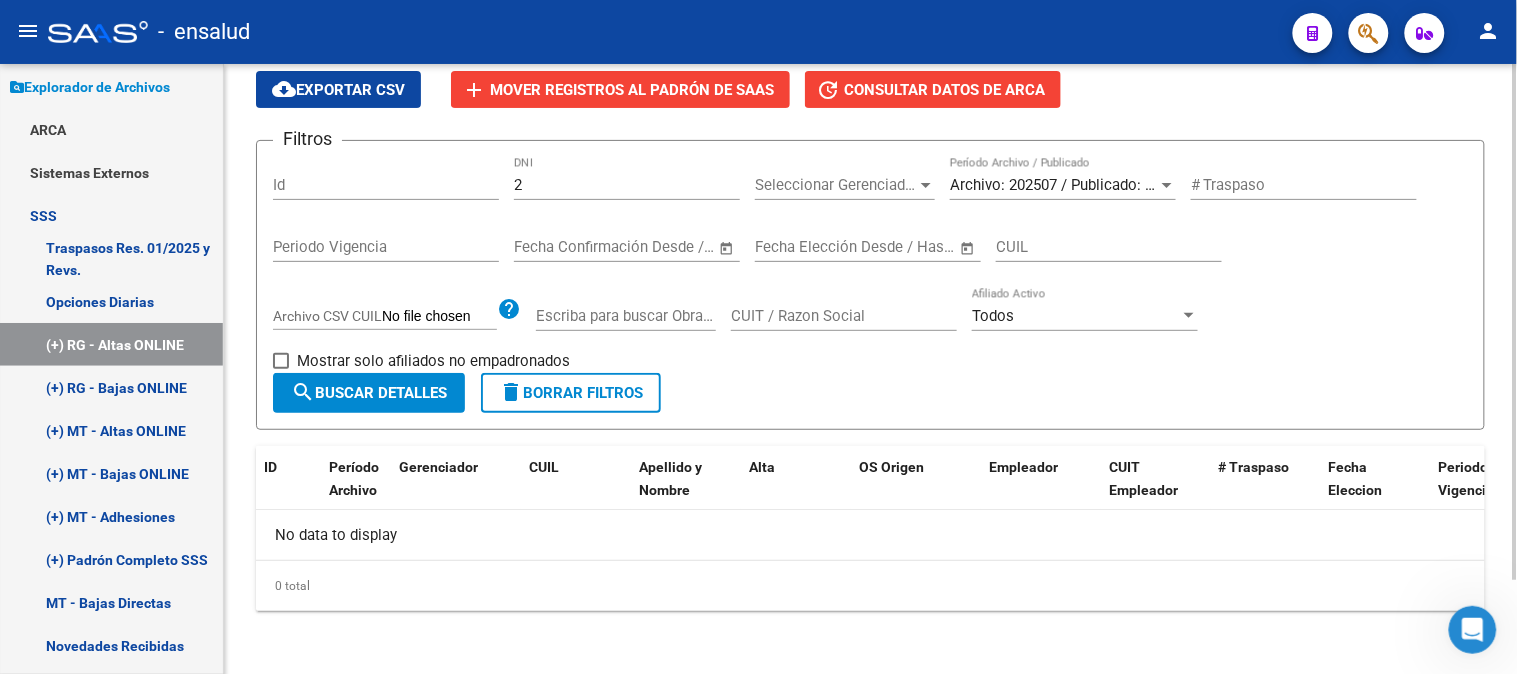 scroll, scrollTop: 0, scrollLeft: 0, axis: both 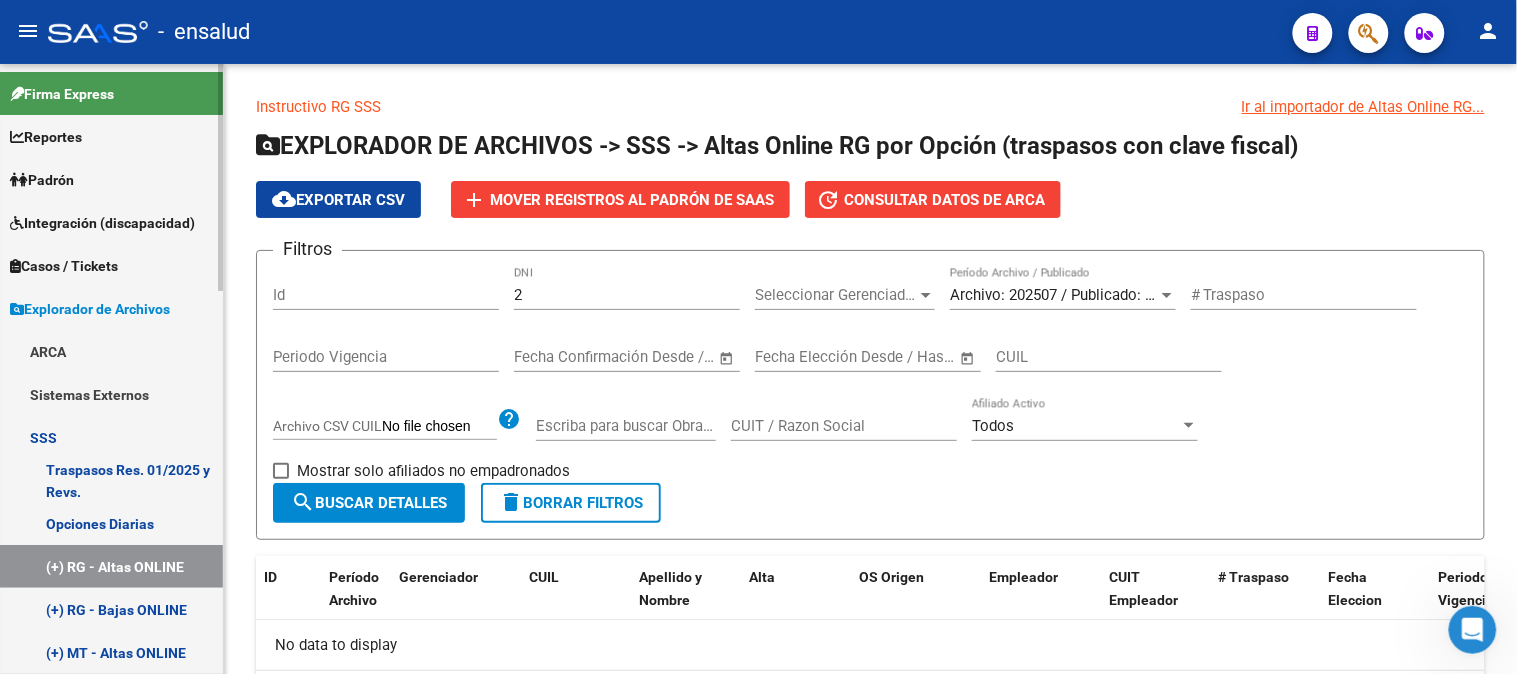 click on "Padrón" at bounding box center (111, 179) 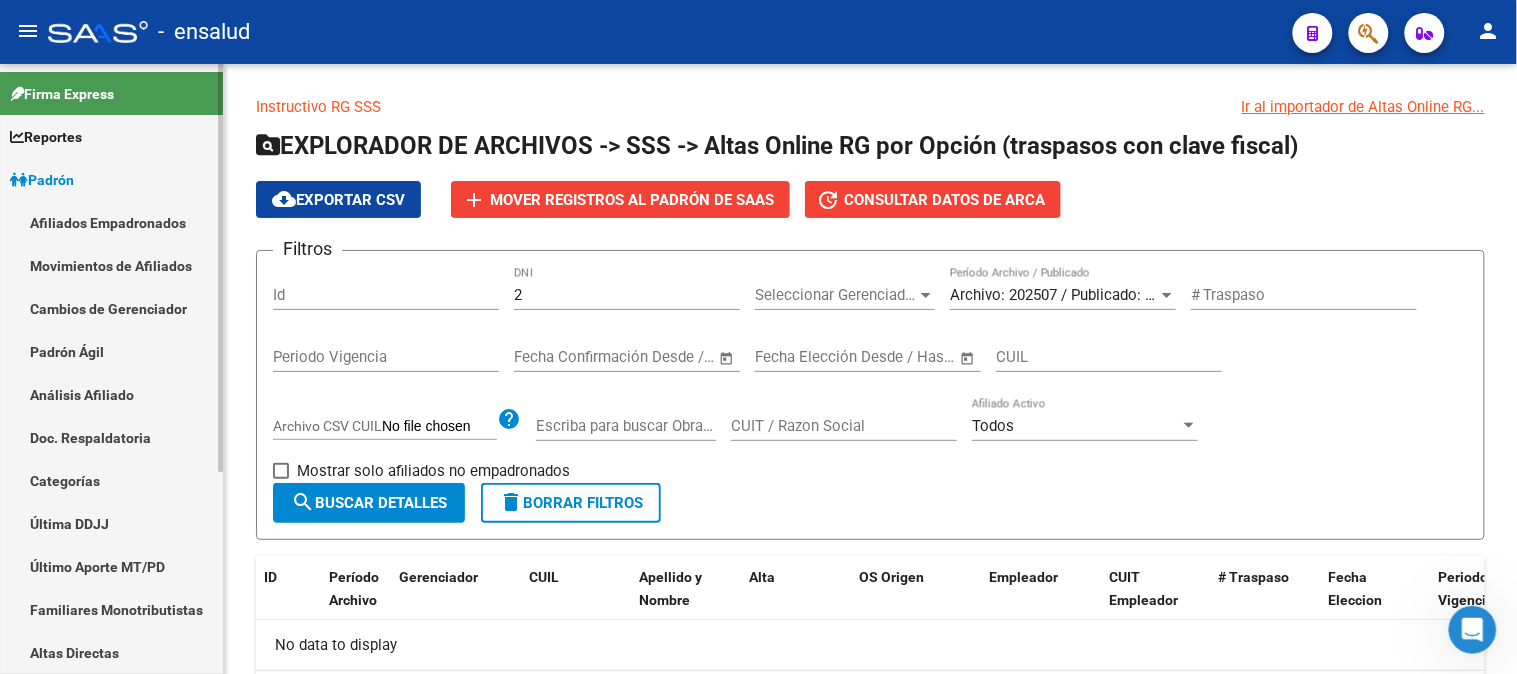 click on "Afiliados Empadronados" at bounding box center (111, 222) 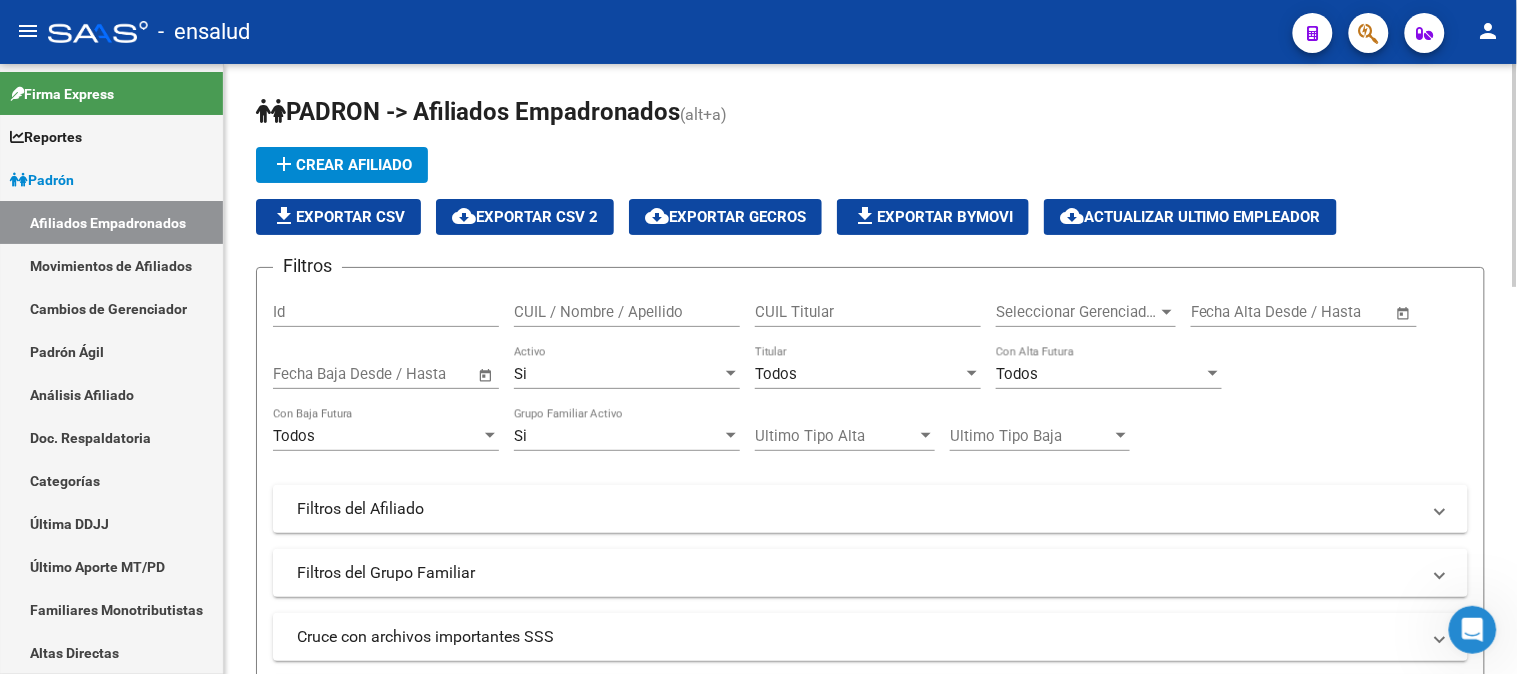 click on "CUIL Titular" at bounding box center (868, 312) 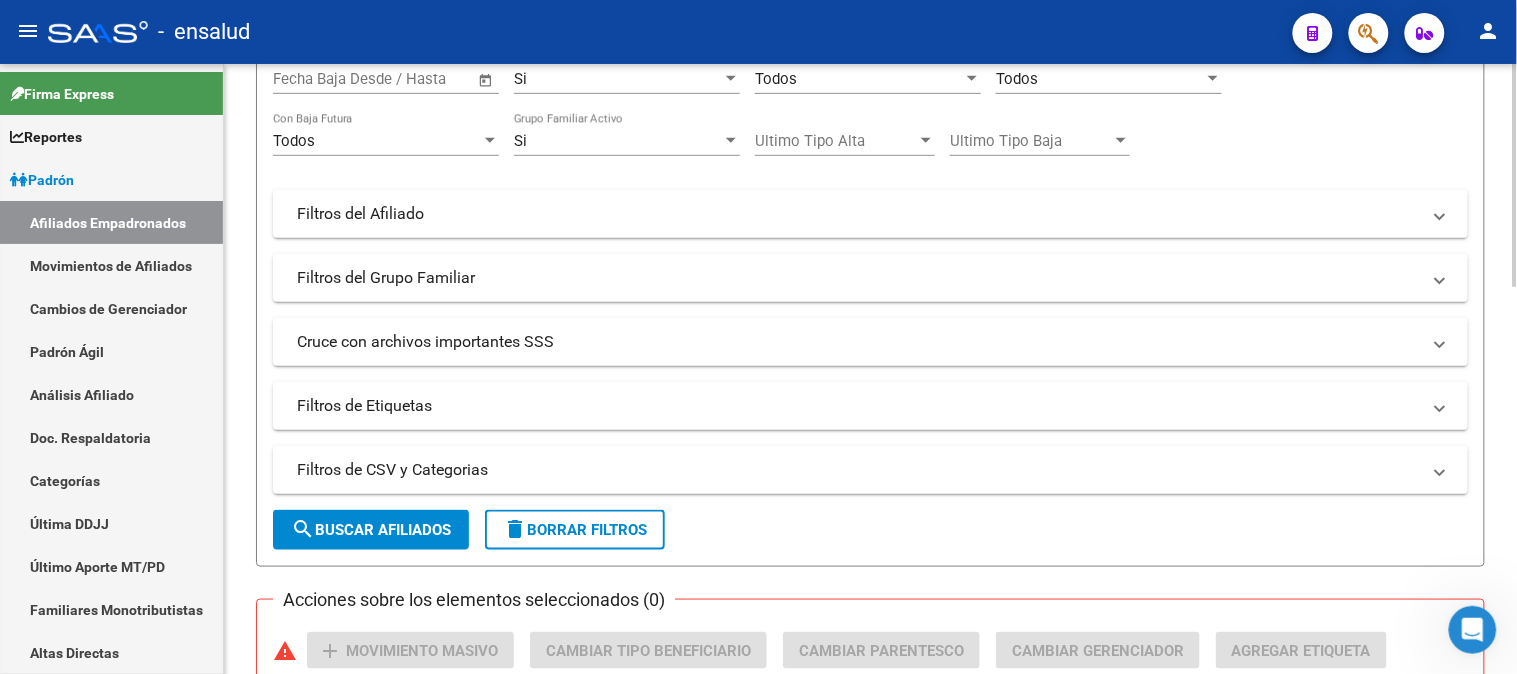scroll, scrollTop: 333, scrollLeft: 0, axis: vertical 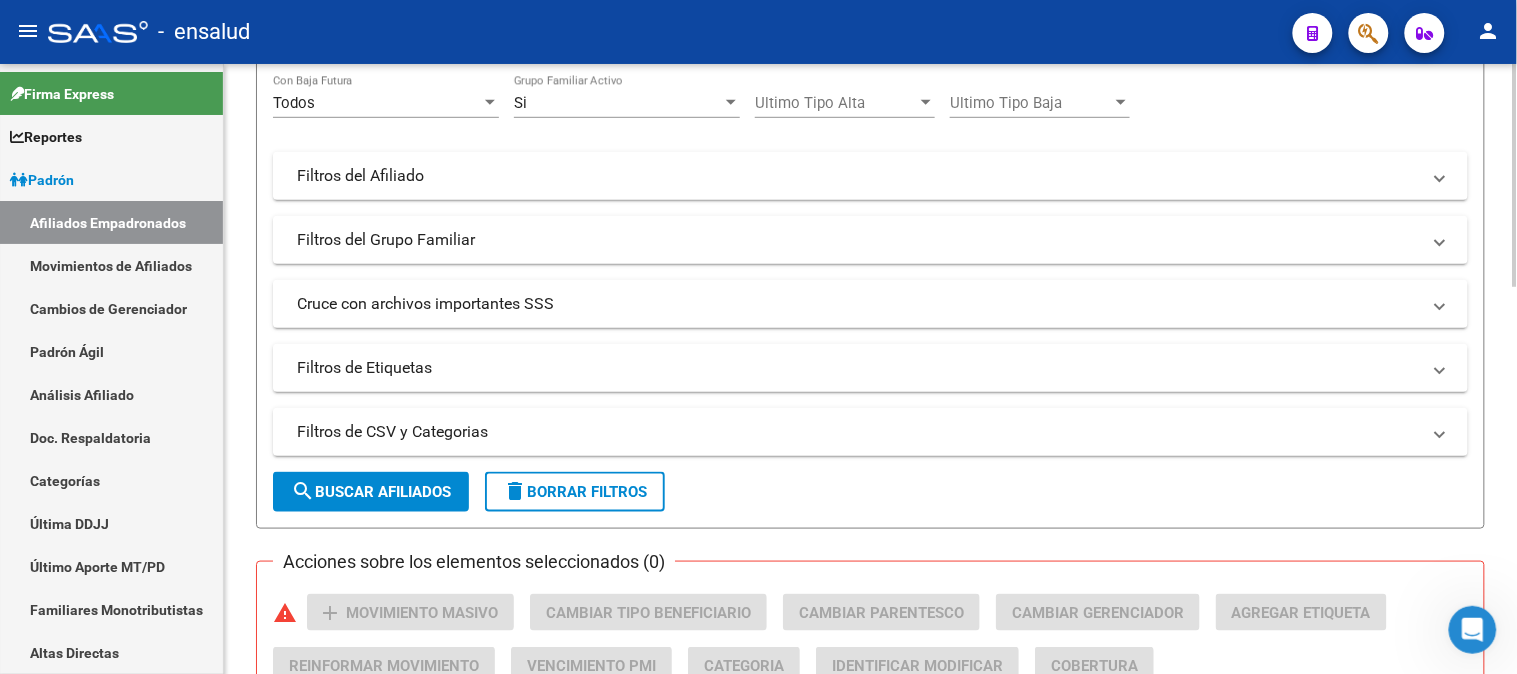 type on "[NUMBER]" 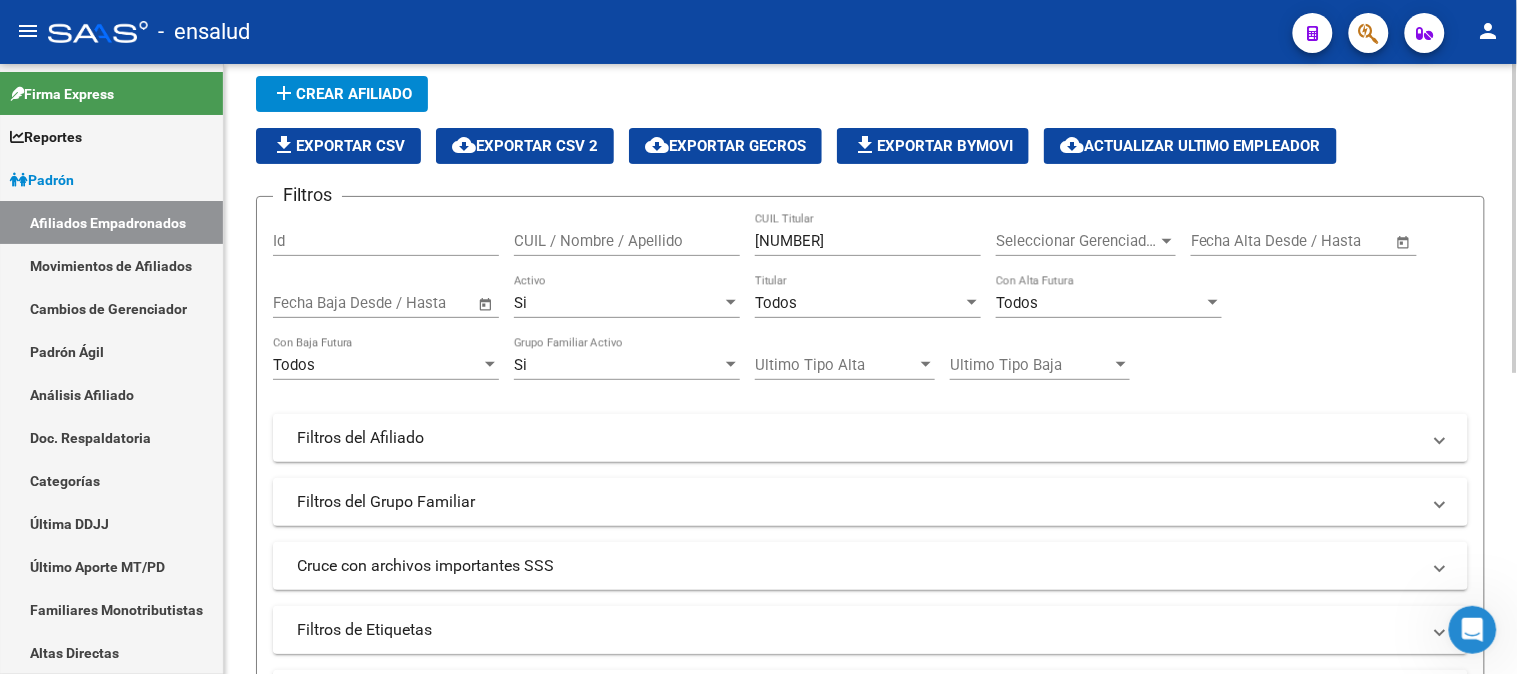 scroll, scrollTop: 0, scrollLeft: 0, axis: both 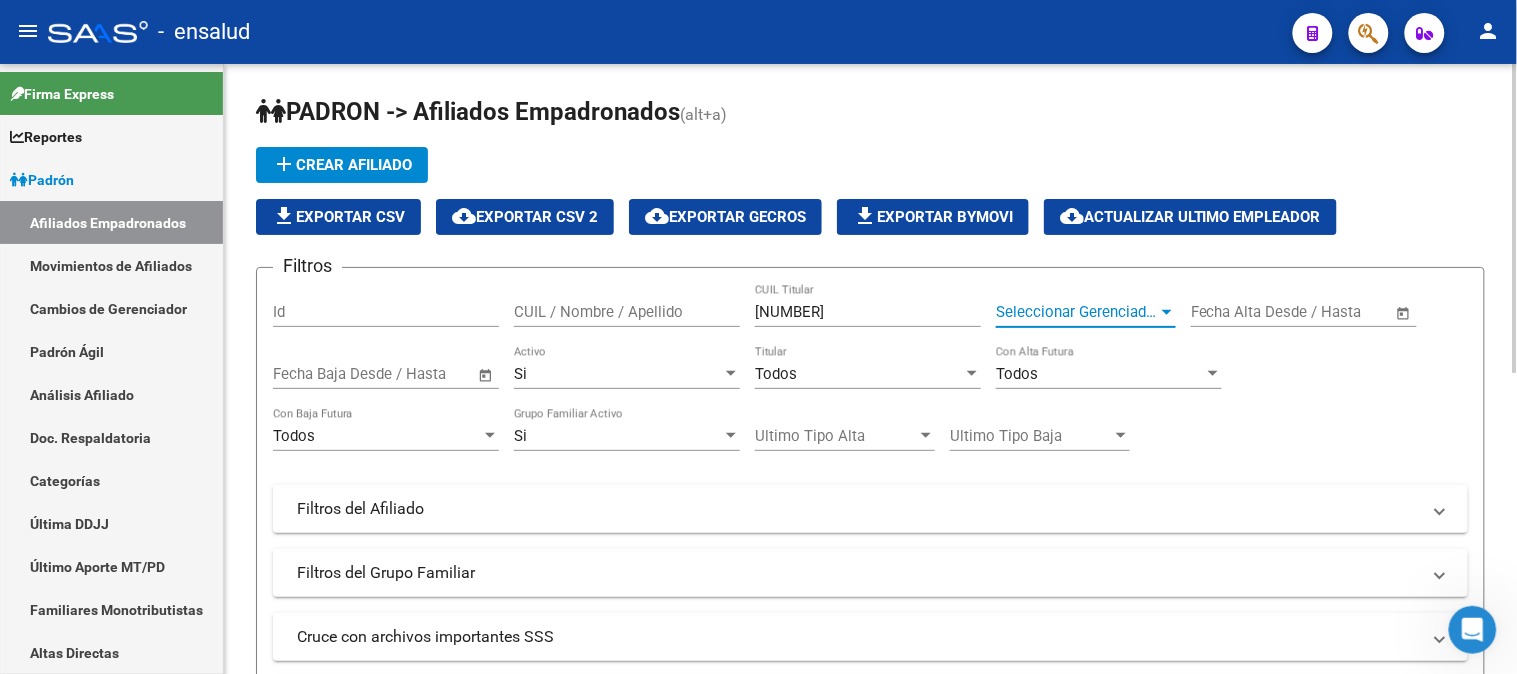 click at bounding box center (1167, 312) 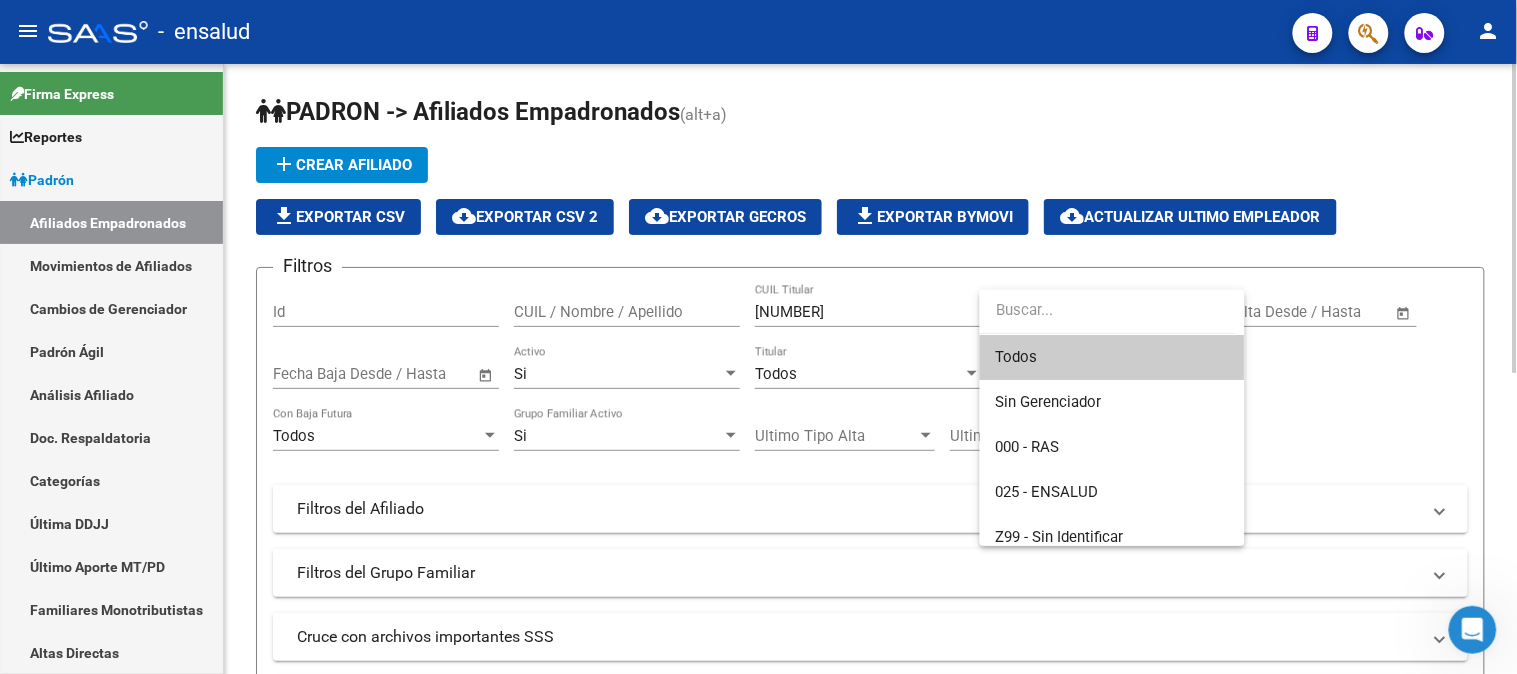 click at bounding box center [758, 337] 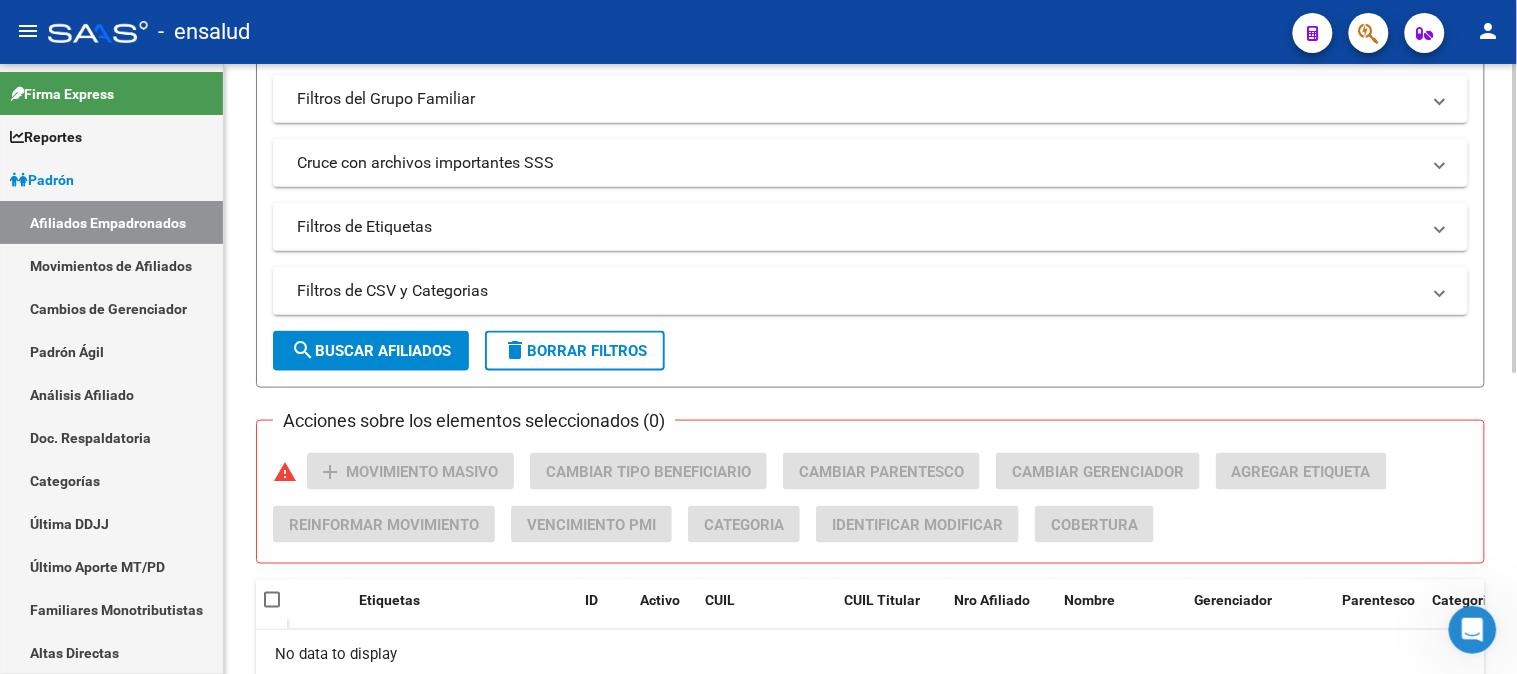 scroll, scrollTop: 555, scrollLeft: 0, axis: vertical 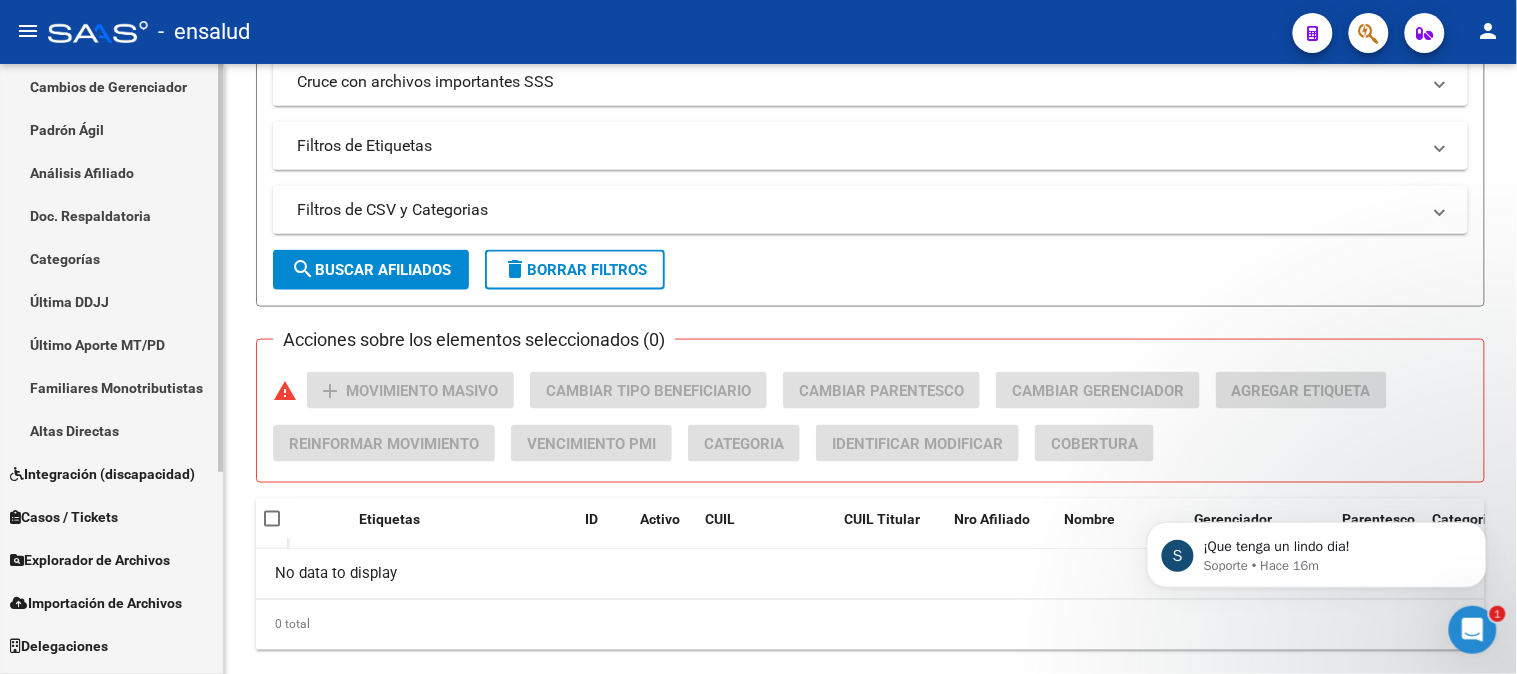 click on "Altas Directas" at bounding box center (111, 430) 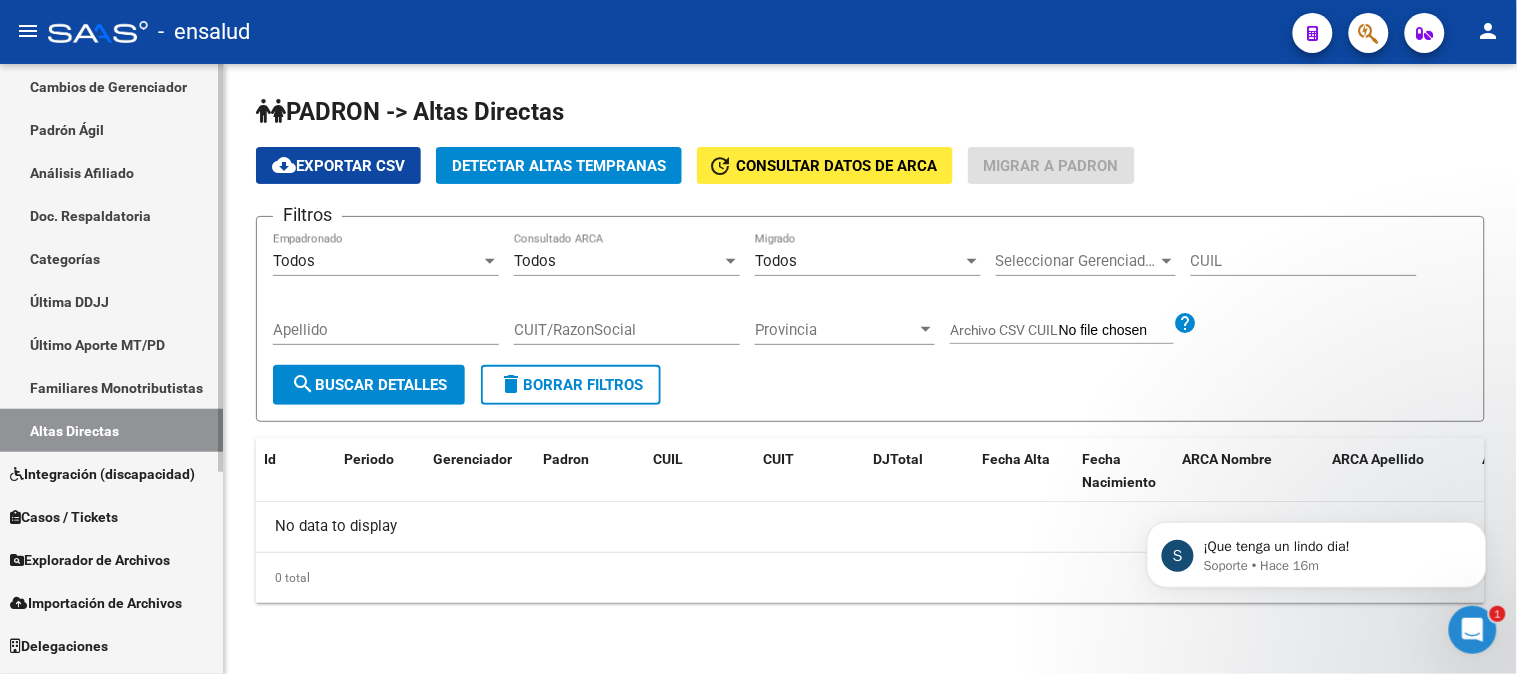 scroll, scrollTop: 0, scrollLeft: 0, axis: both 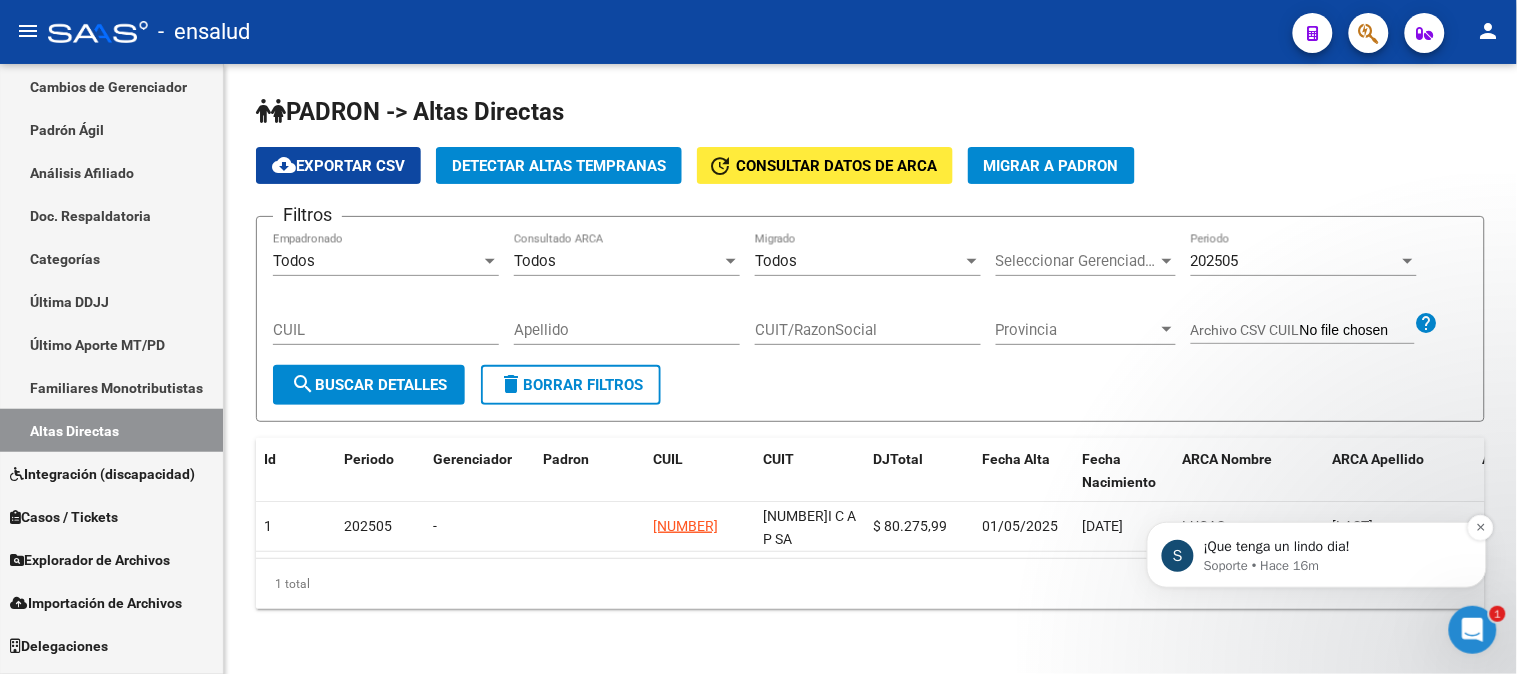 click on "Soporte • Hace 16m" at bounding box center (1332, 565) 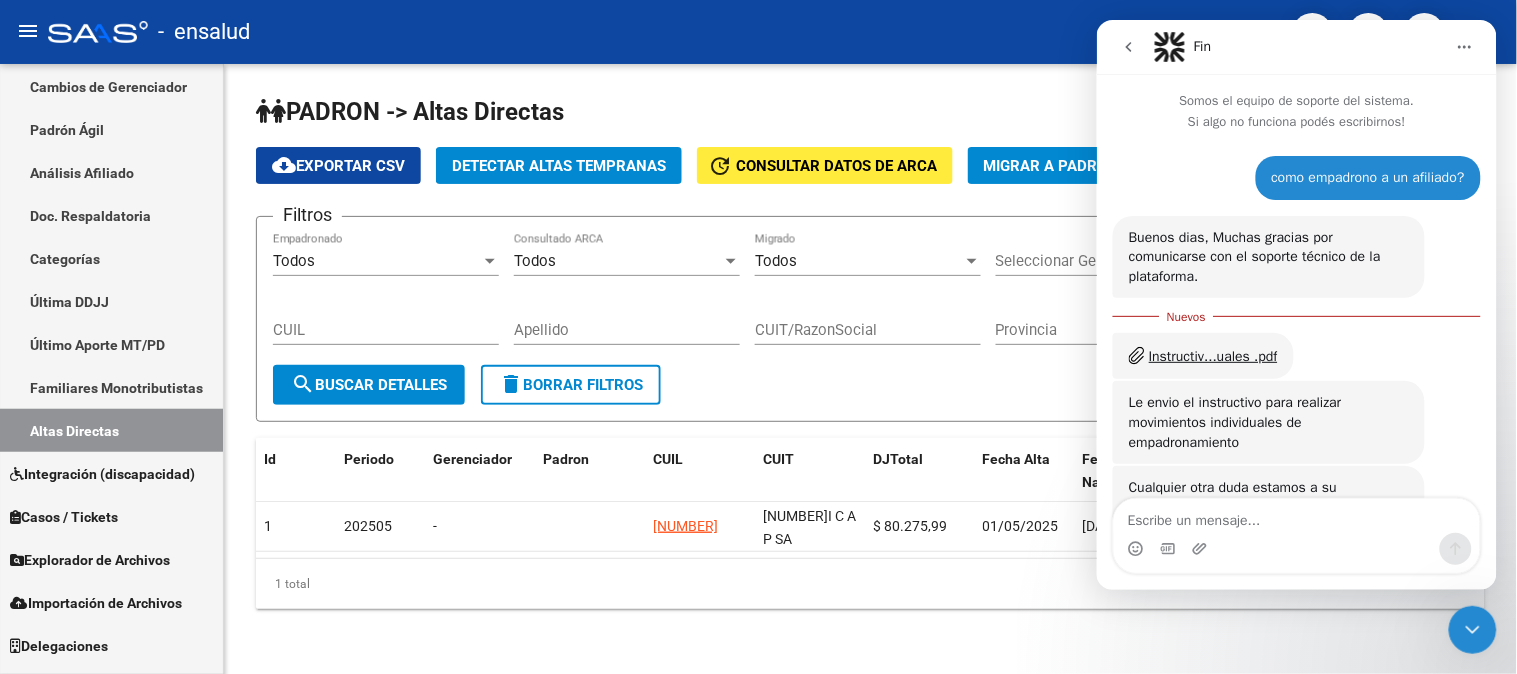 scroll, scrollTop: 3, scrollLeft: 0, axis: vertical 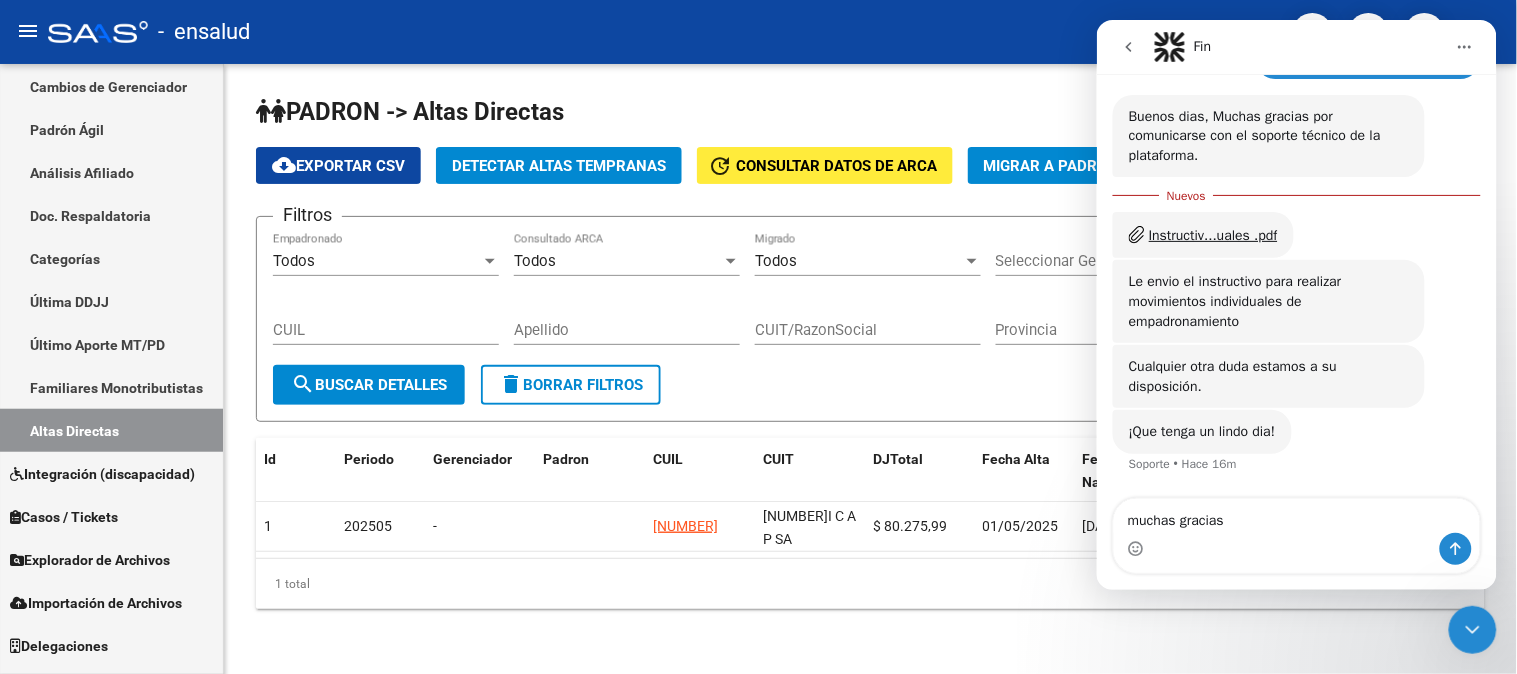 type on "muchas gracias!" 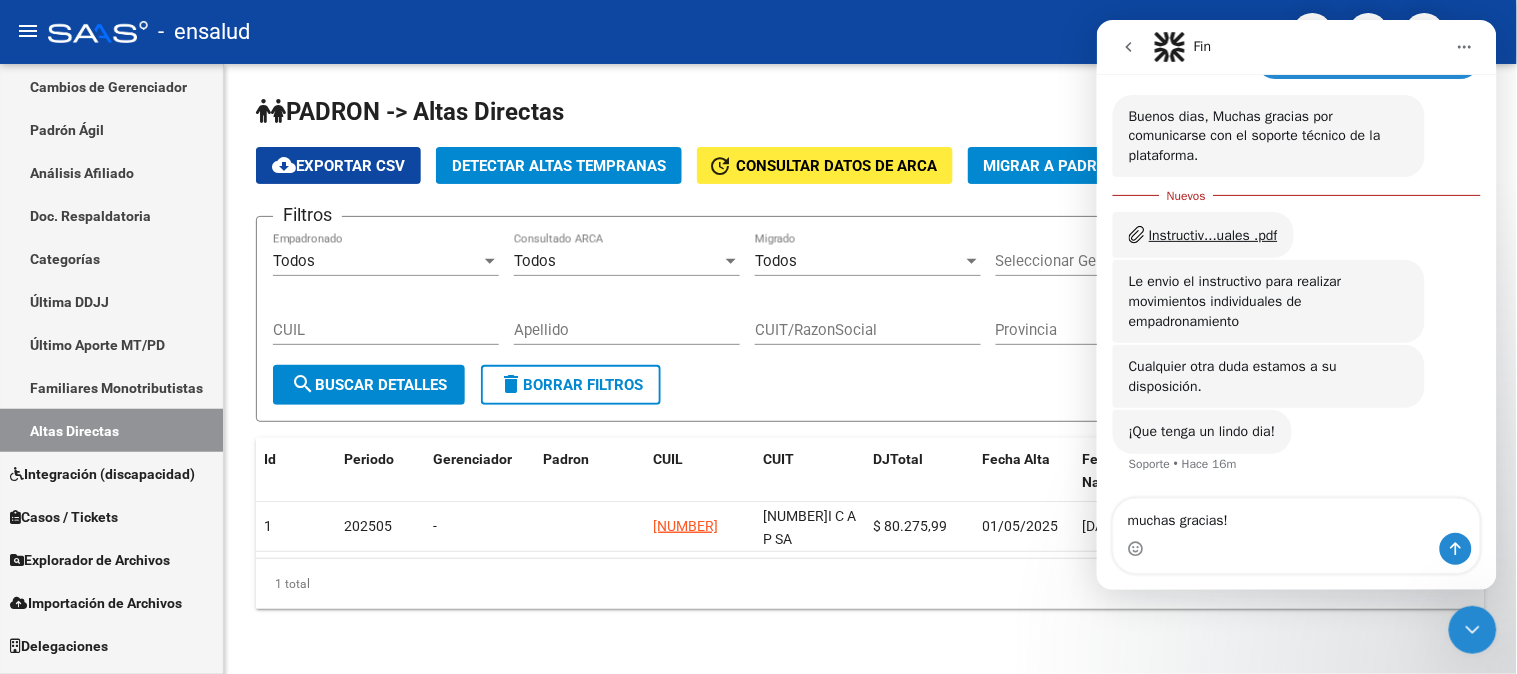 type 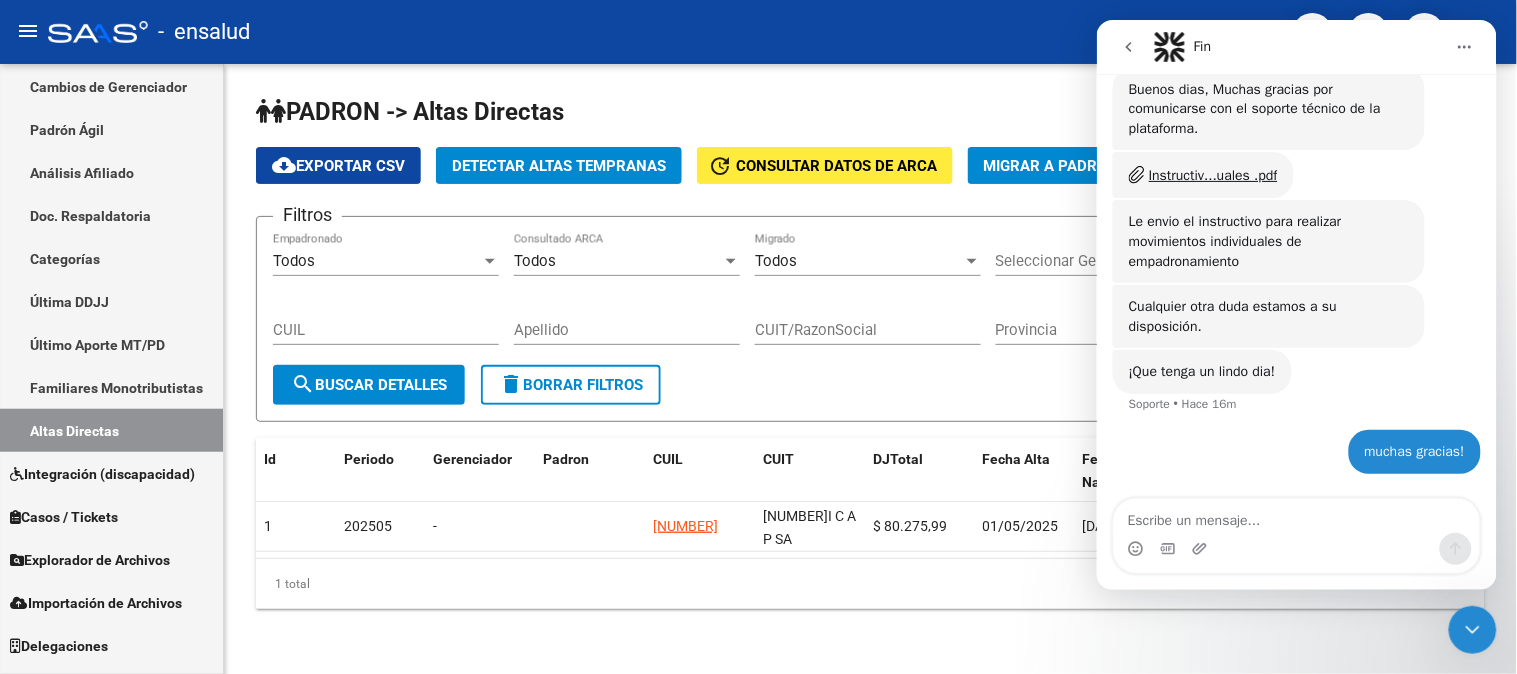 scroll, scrollTop: 144, scrollLeft: 0, axis: vertical 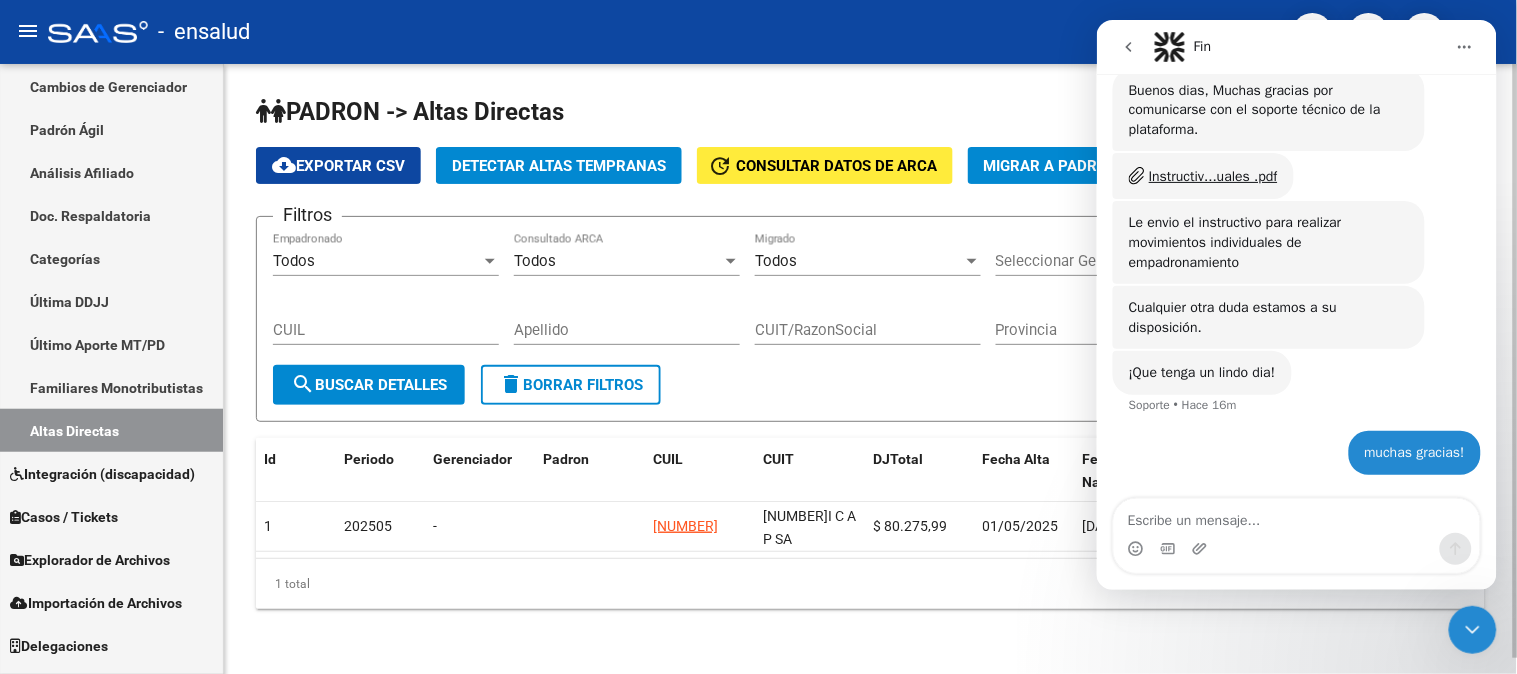 click on "PADRON -> Altas Directas cloud_download  Exportar CSV  Detectar Altas Tempranas update Consultar datos de ARCA Migrar a Padron Filtros Todos Empadronado Todos Consultado ARCA Todos Migrado Seleccionar Gerenciador Seleccionar Gerenciador 202505 Periodo CUIL Apellido CUIT/RazonSocial Provincia Provincia Archivo CSV CUIL help search  Buscar Detalles  delete  Borrar Filtros  Id Periodo  Gerenciador Padron CUIL CUIT DJTotal Fecha Alta Fecha Nacimiento ARCA Nombre ARCA Apellido ARCA Provincia ARCA Localidad ARCA Calle ARCA Nro Puerta ARCA CP Sexo 1 202505  -      [NUMBER] [NUMBER]  [COMPANY]   $ 80.275,99  01/05/2025 [DATE] [FIRST] [LAST] [CITY] [STREET] [NUMBER] [POSTAL_CODE]  1 total   1" 